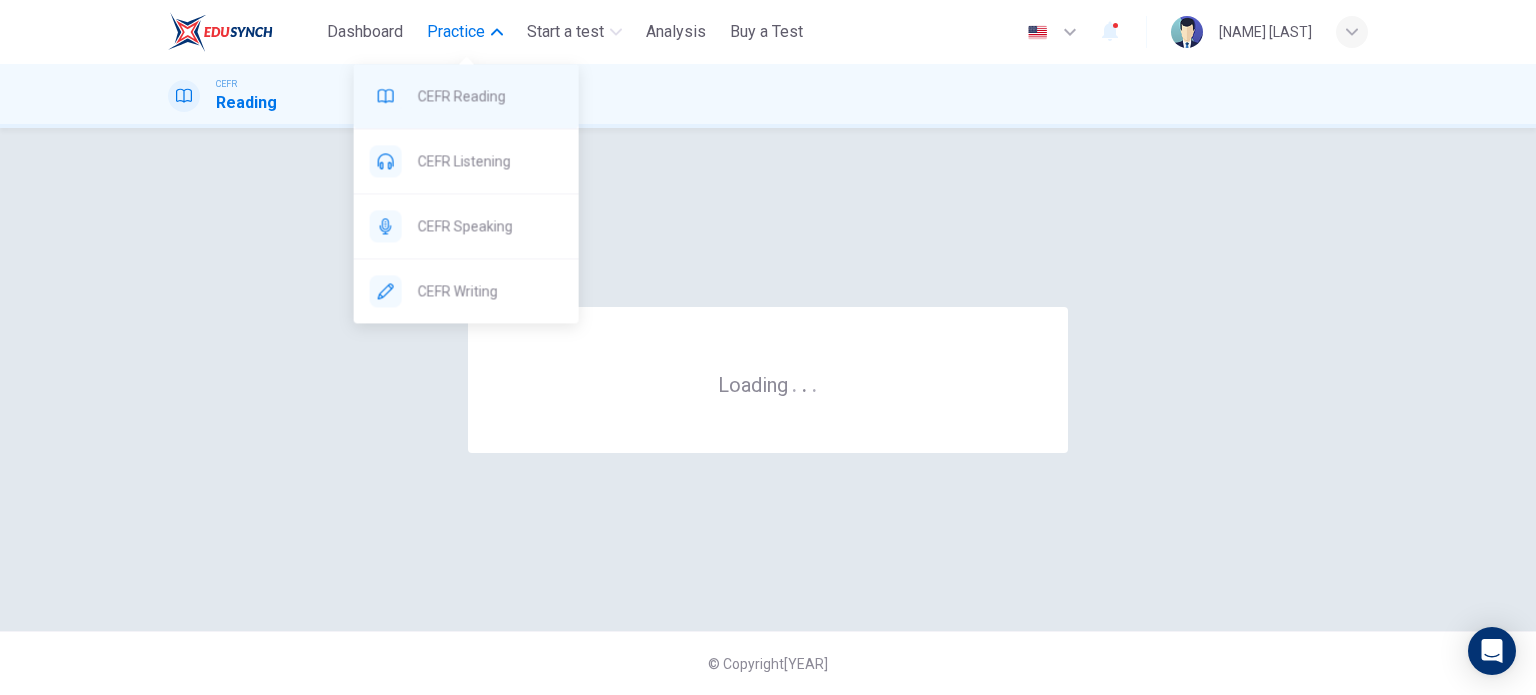 scroll, scrollTop: 0, scrollLeft: 0, axis: both 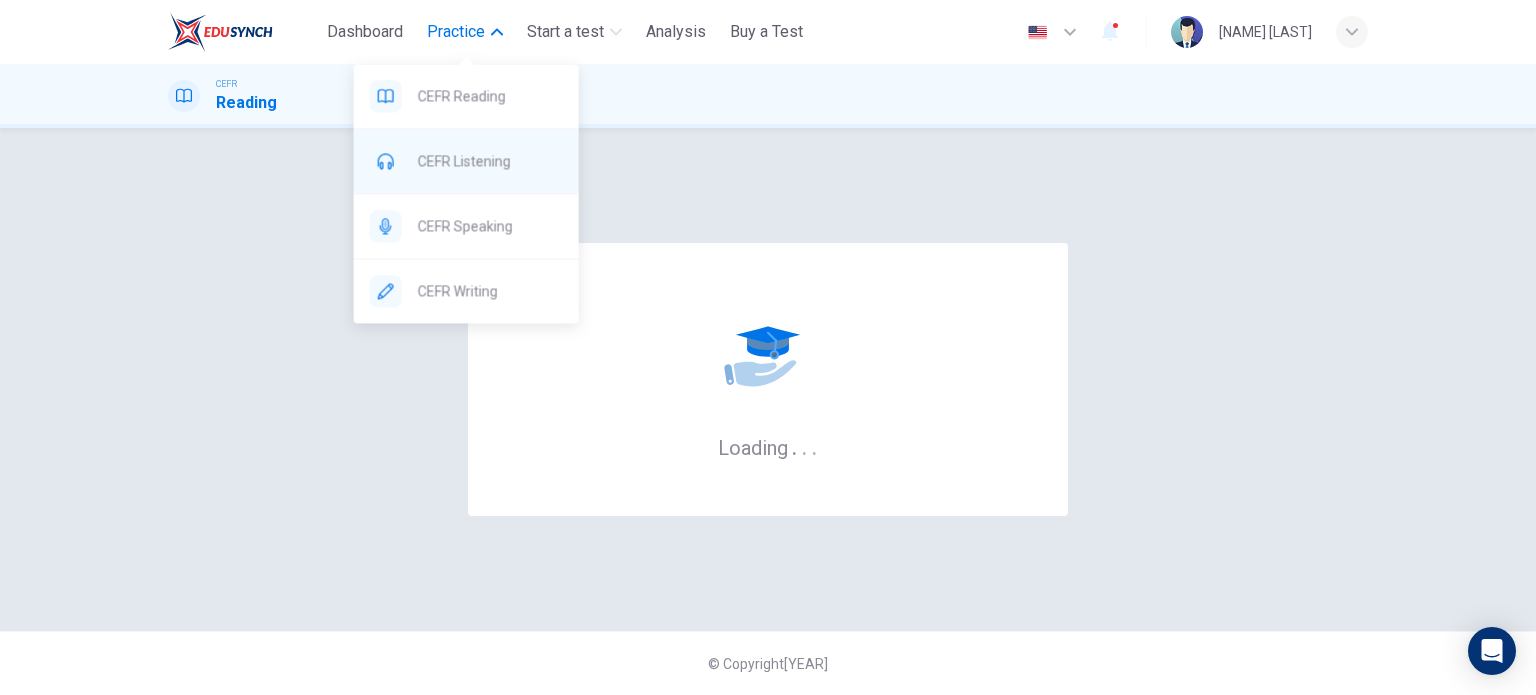 click on "CEFR Listening" at bounding box center [466, 96] 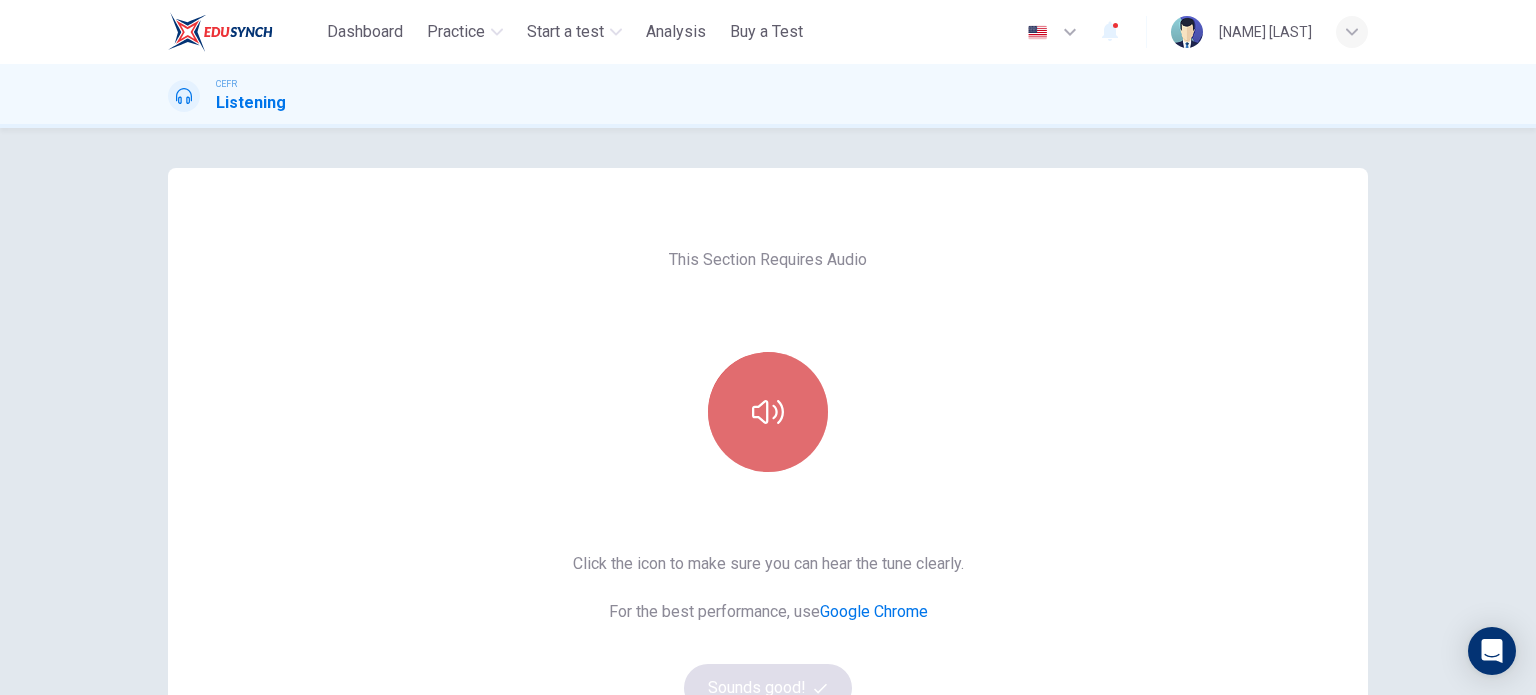 click at bounding box center (768, 412) 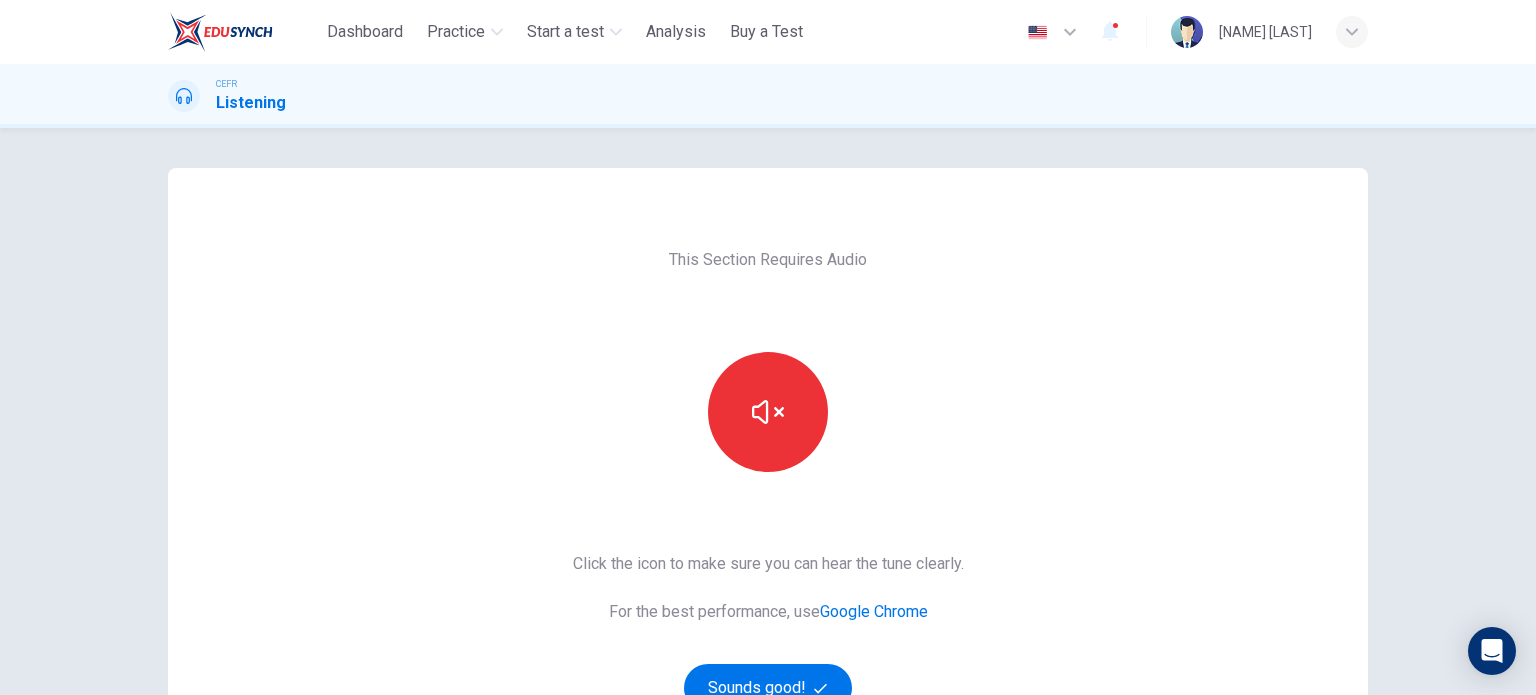 type 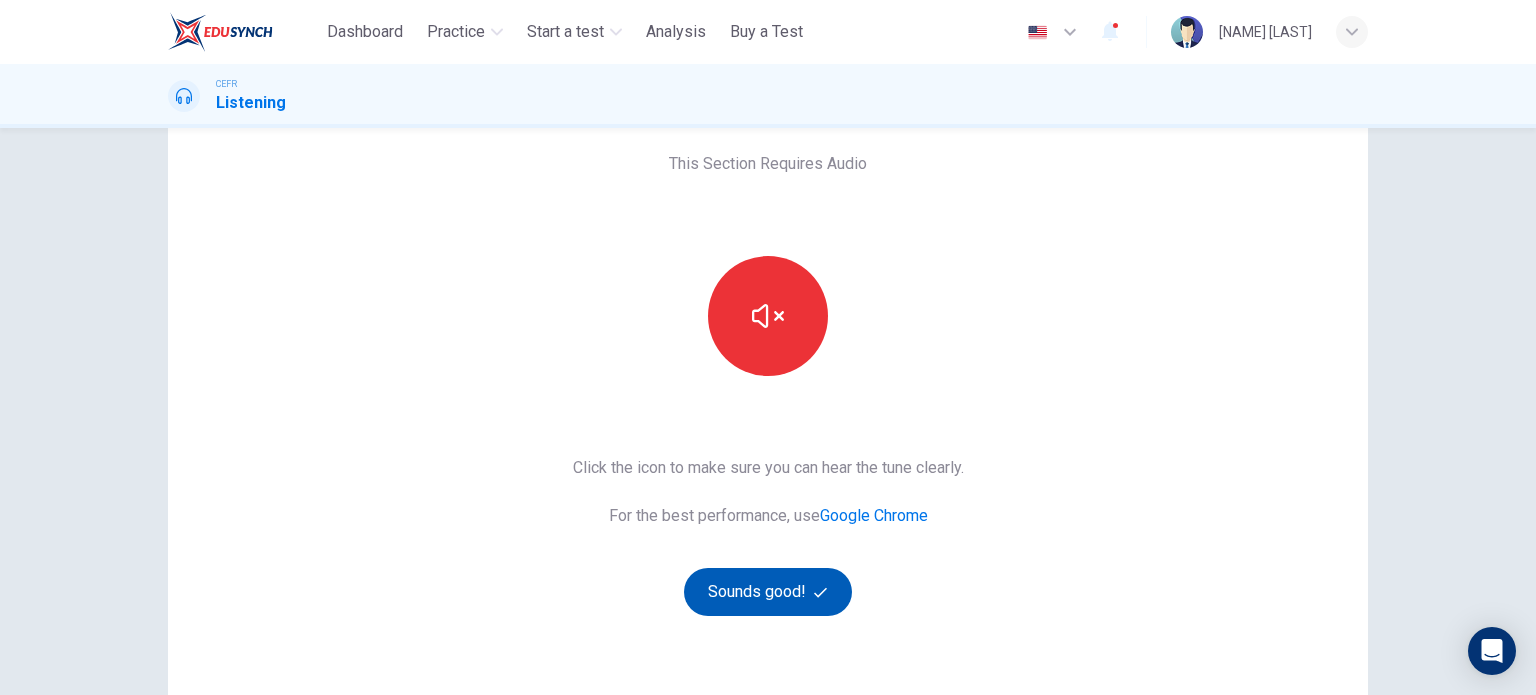 scroll, scrollTop: 100, scrollLeft: 0, axis: vertical 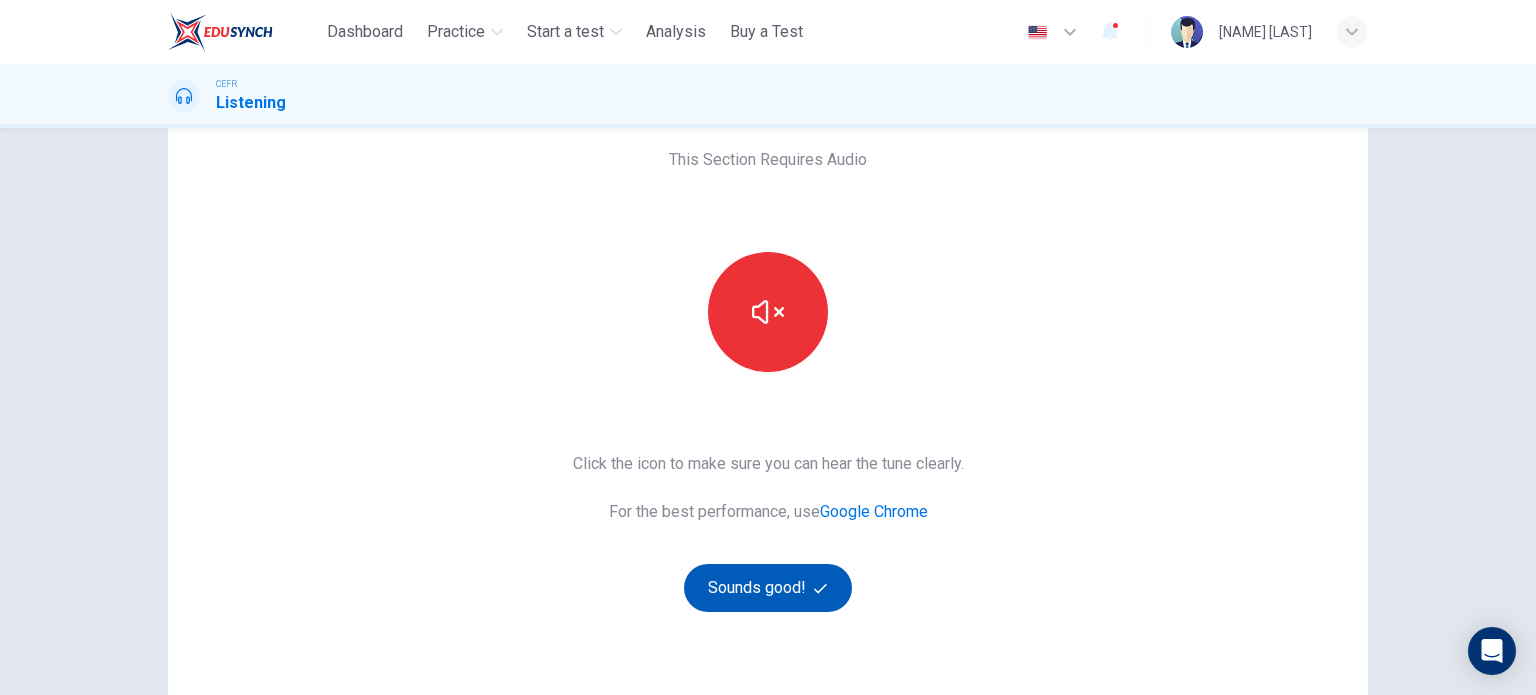 click on "Sounds good!" at bounding box center [768, 588] 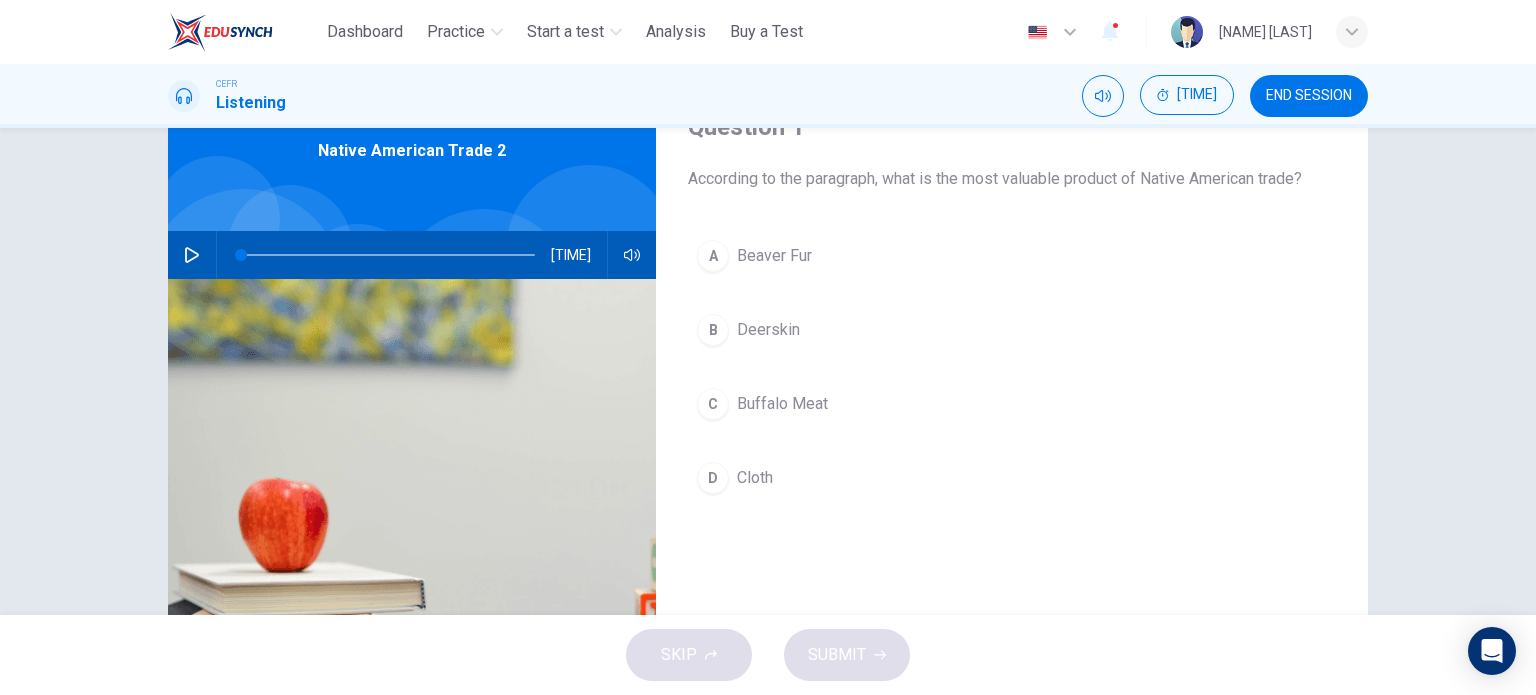 scroll, scrollTop: 100, scrollLeft: 0, axis: vertical 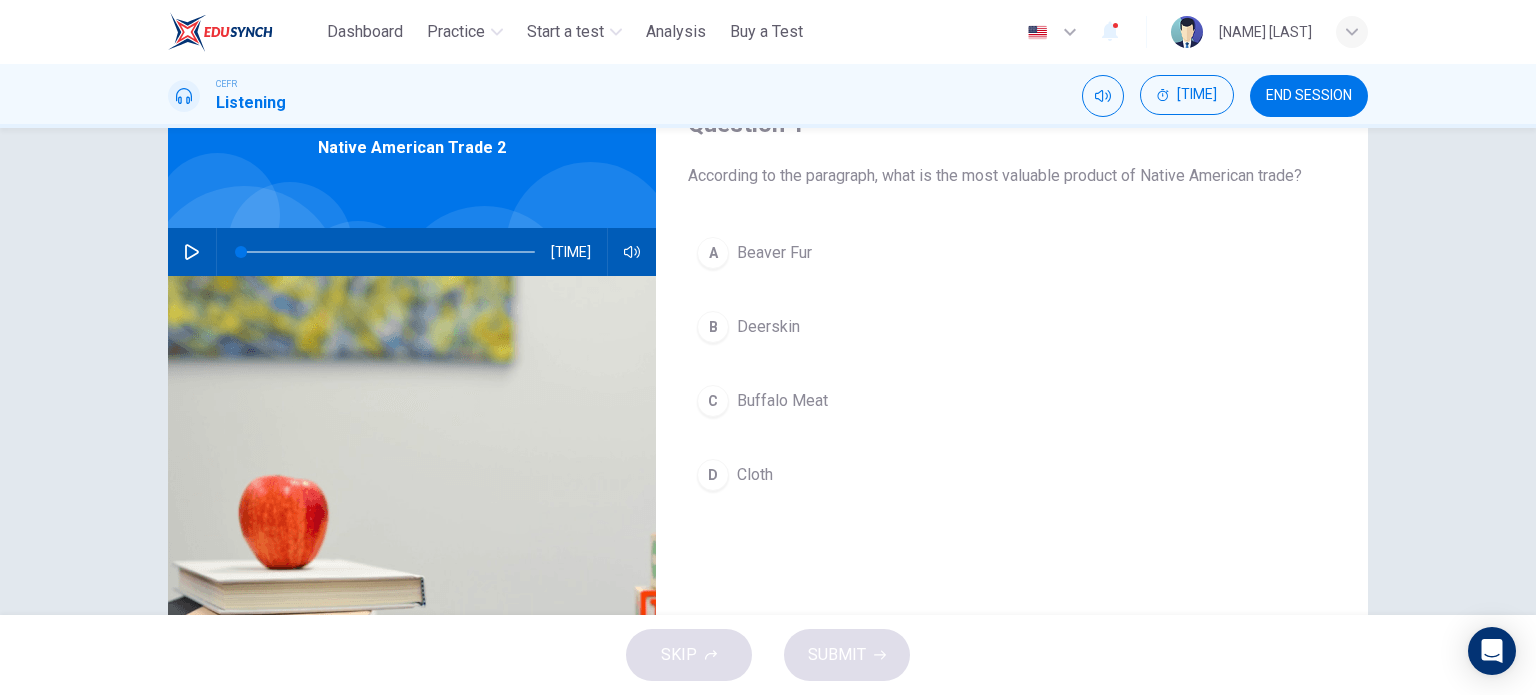 click at bounding box center (192, 252) 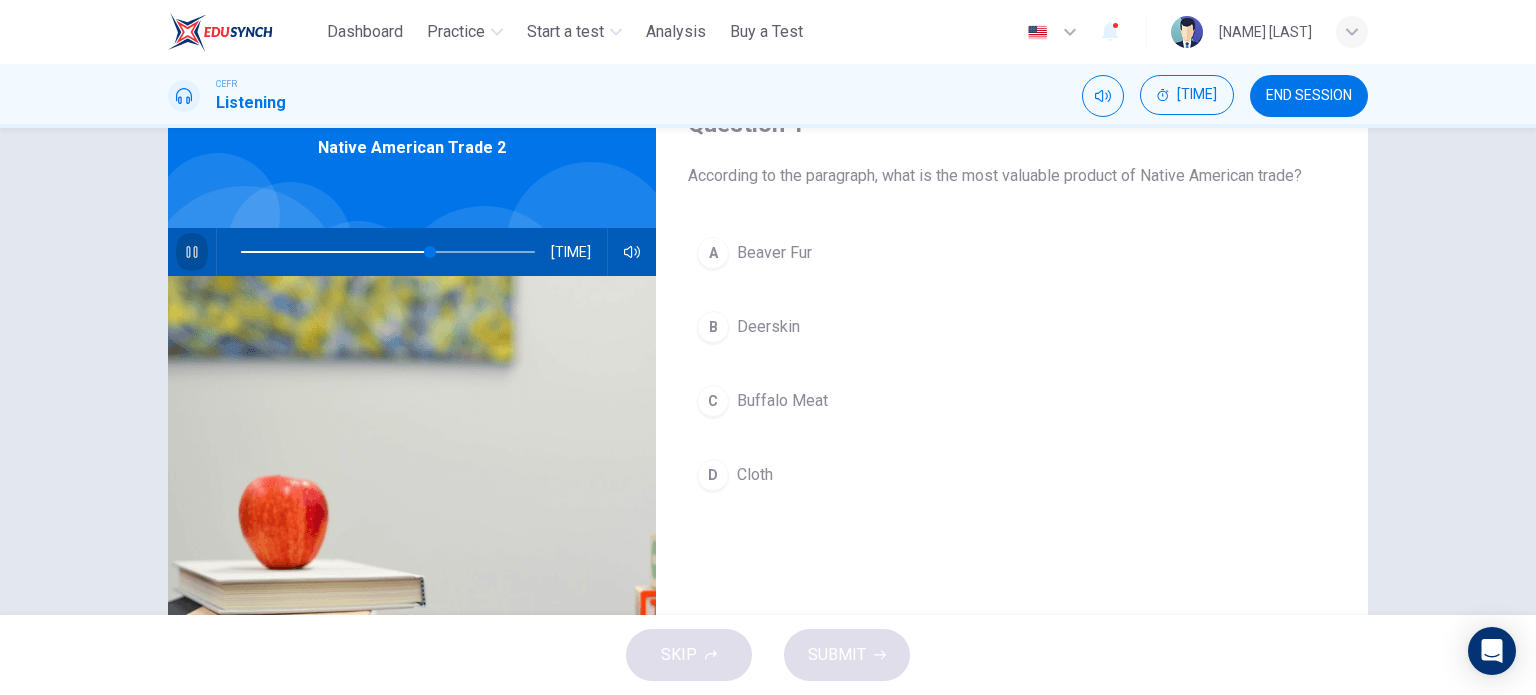 click at bounding box center (192, 252) 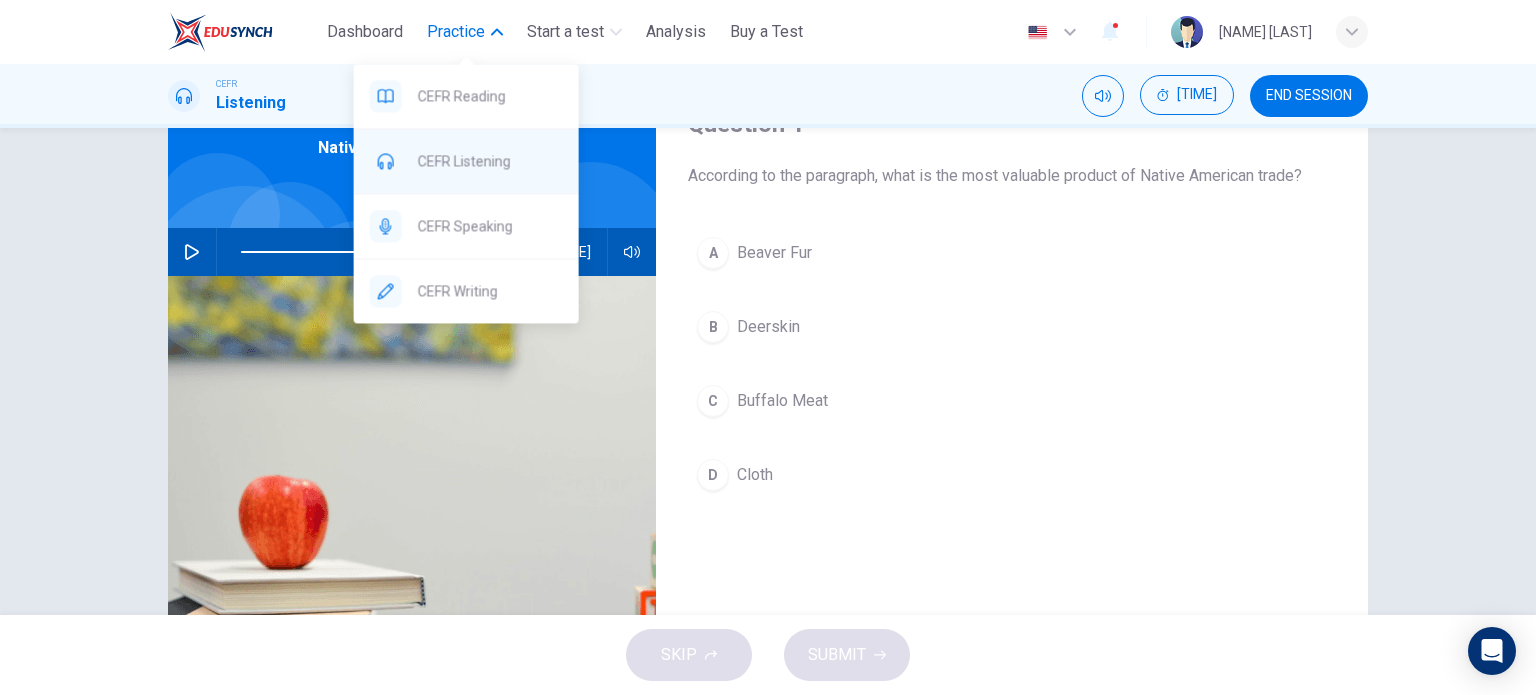 click on "CEFR Listening" at bounding box center (490, 96) 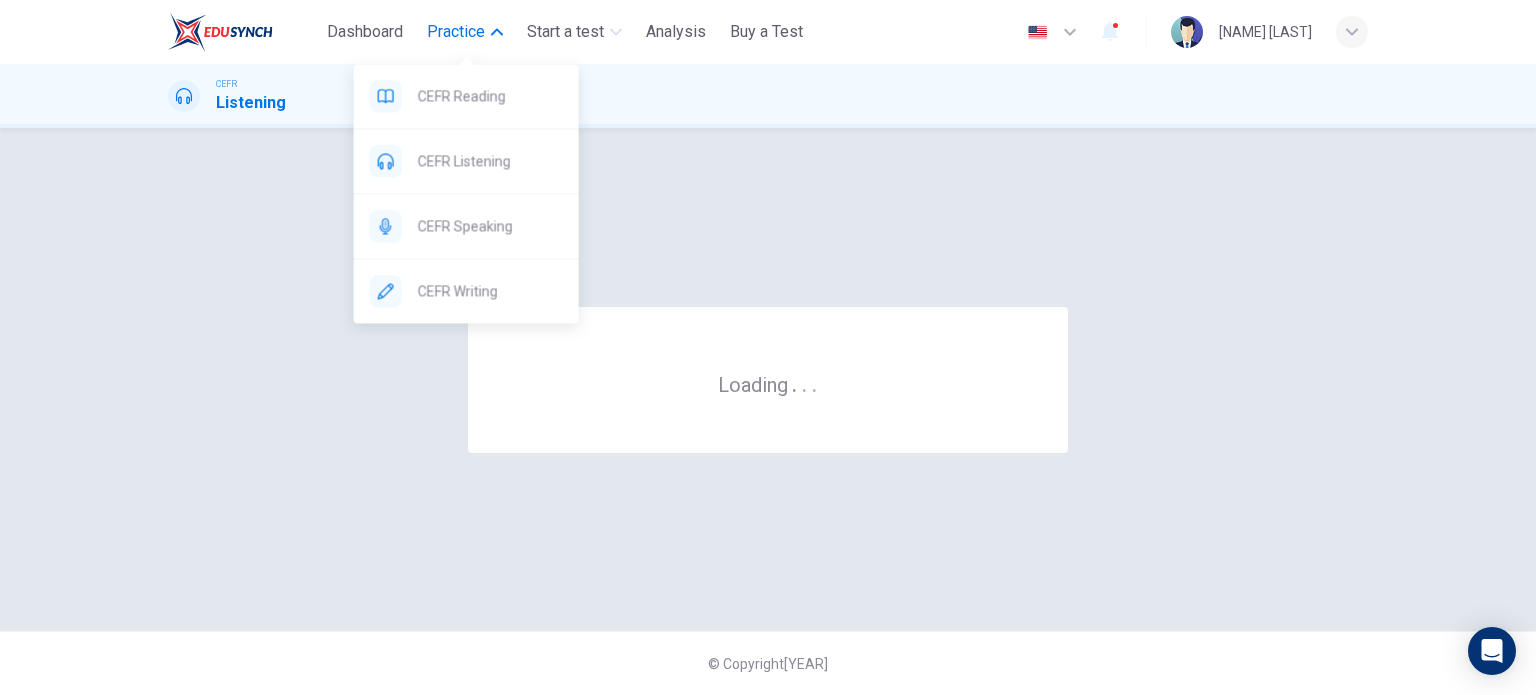 scroll, scrollTop: 0, scrollLeft: 0, axis: both 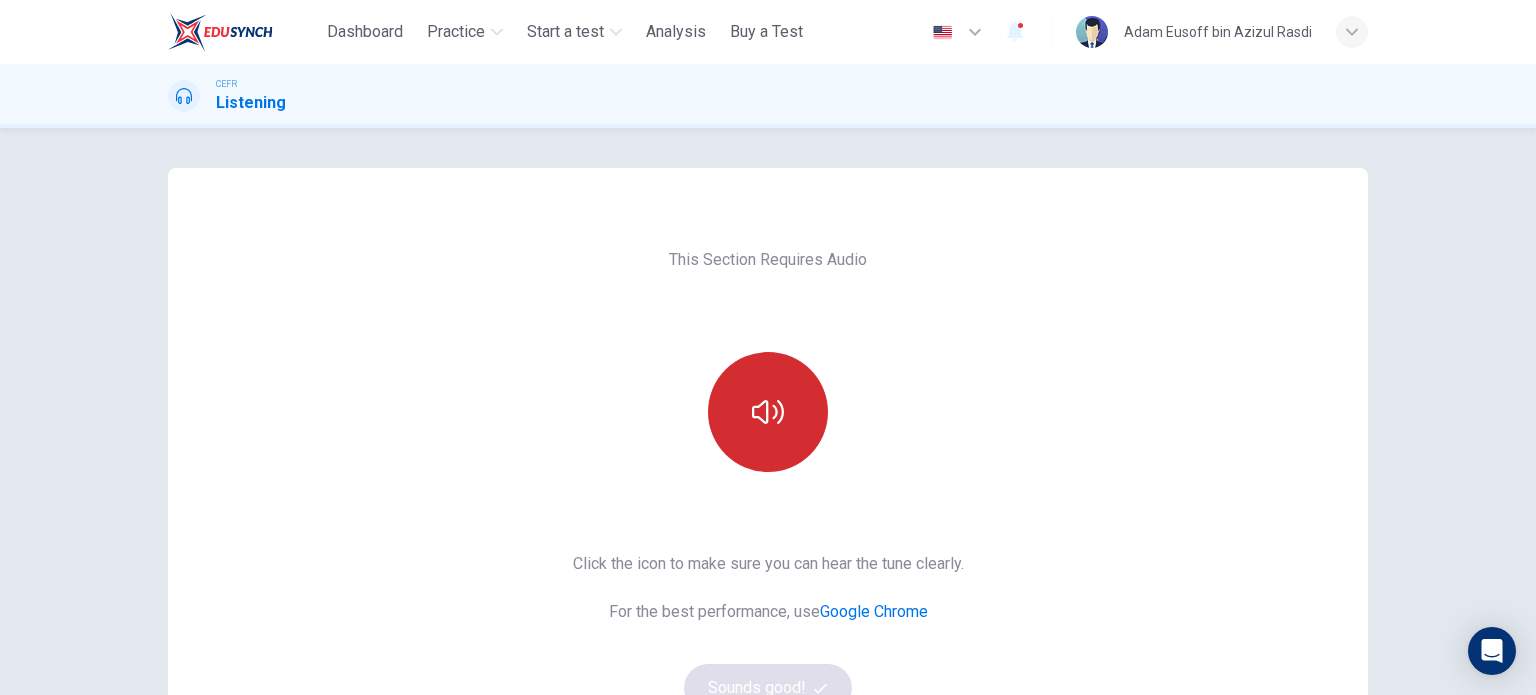 click at bounding box center [768, 412] 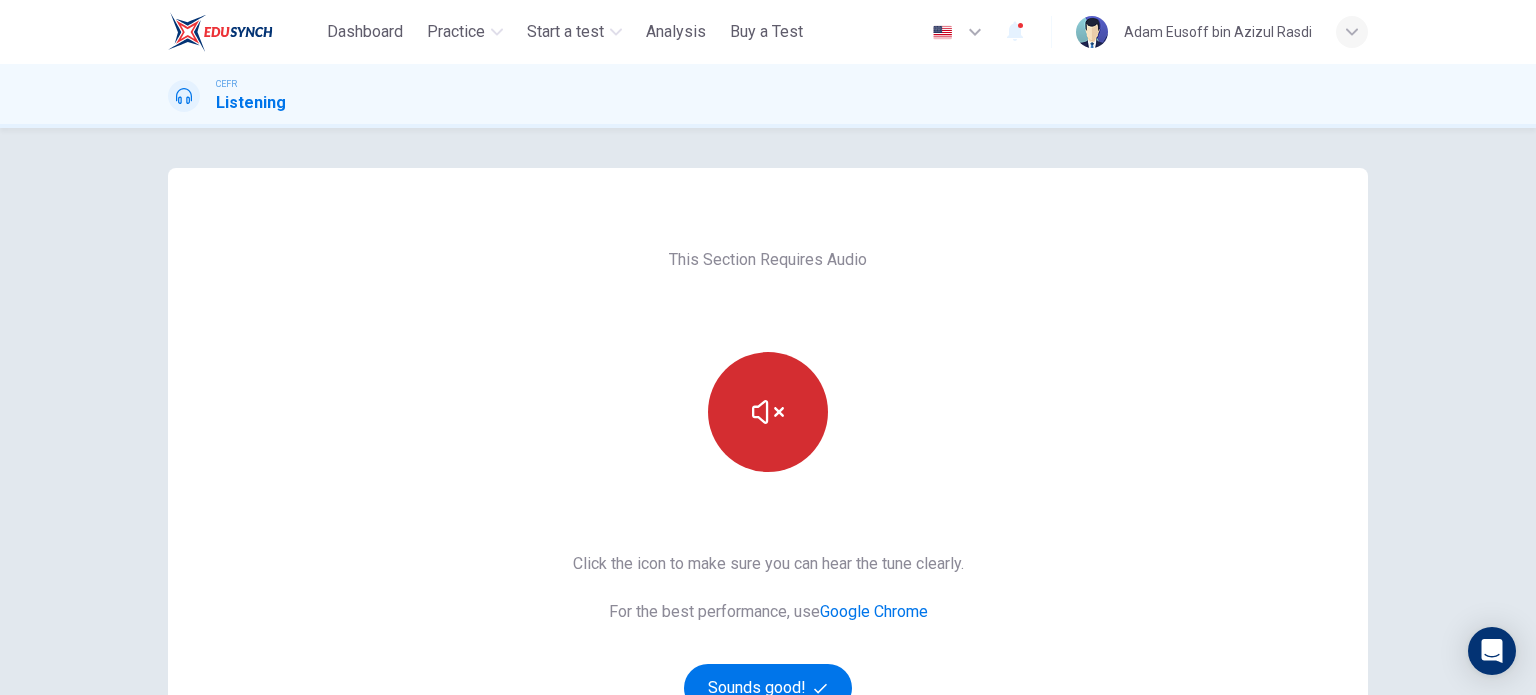 type 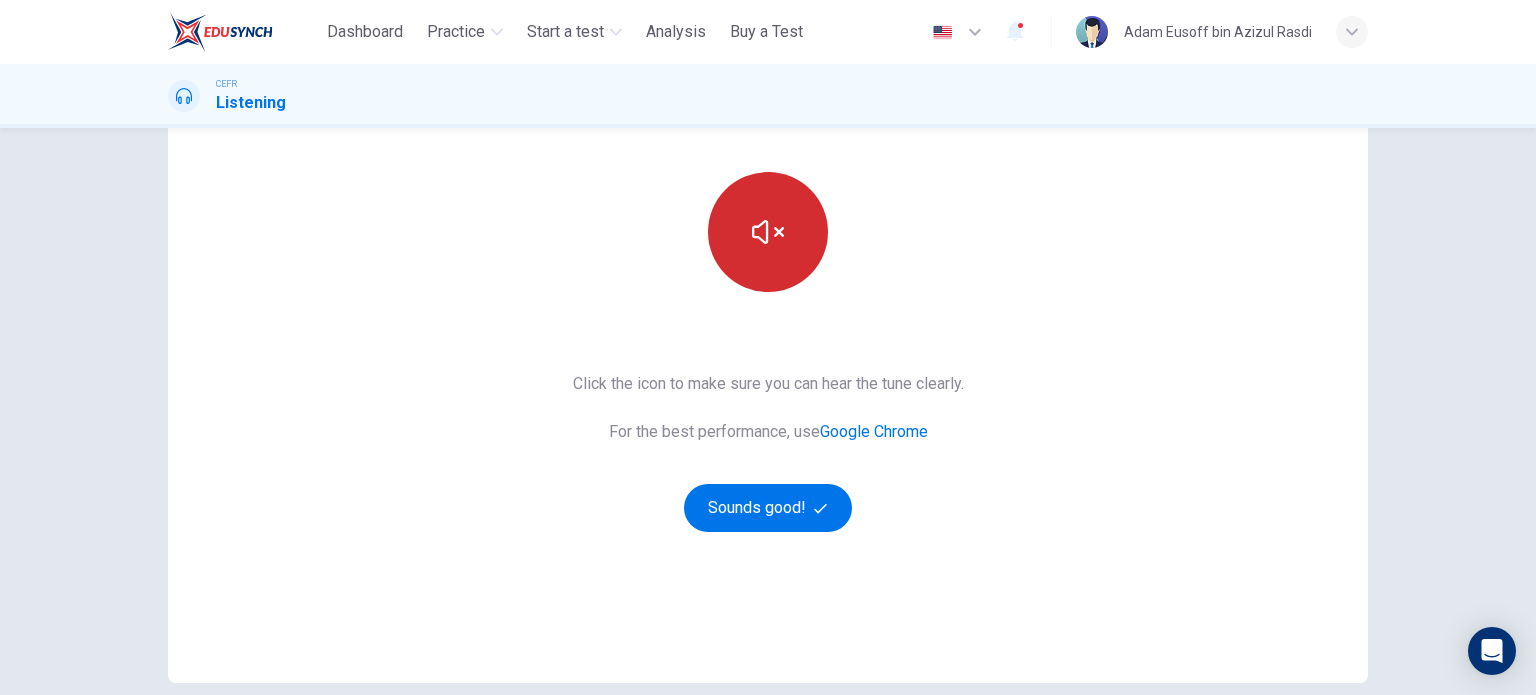 scroll, scrollTop: 200, scrollLeft: 0, axis: vertical 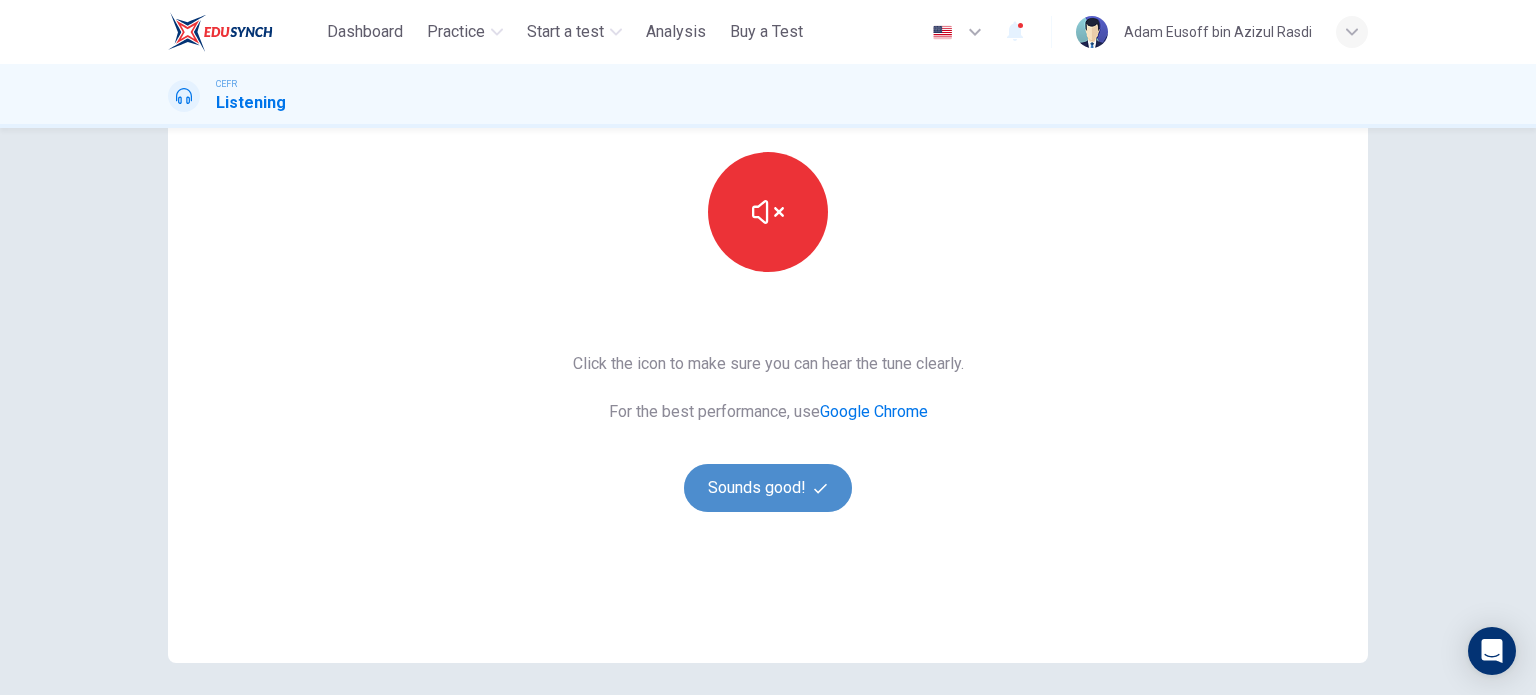 click on "Sounds good!" at bounding box center [768, 488] 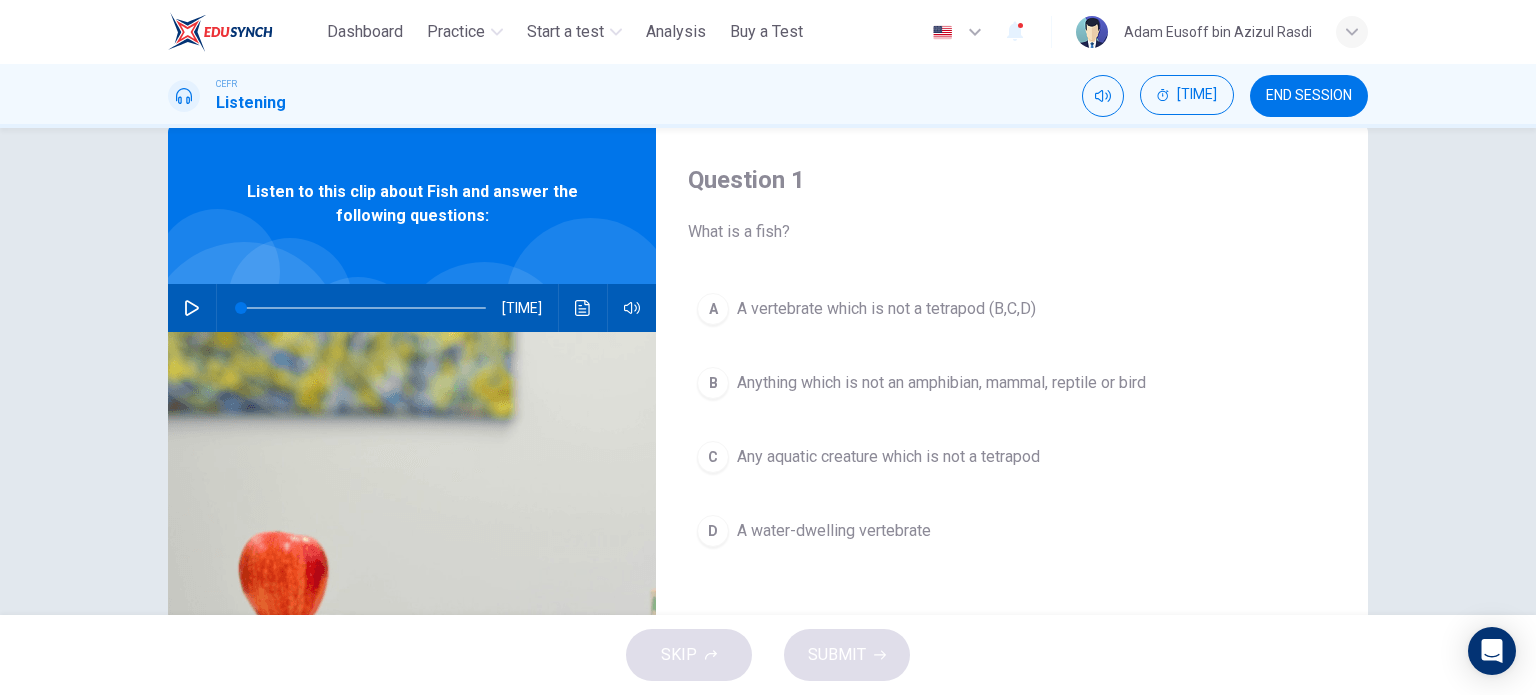 scroll, scrollTop: 0, scrollLeft: 0, axis: both 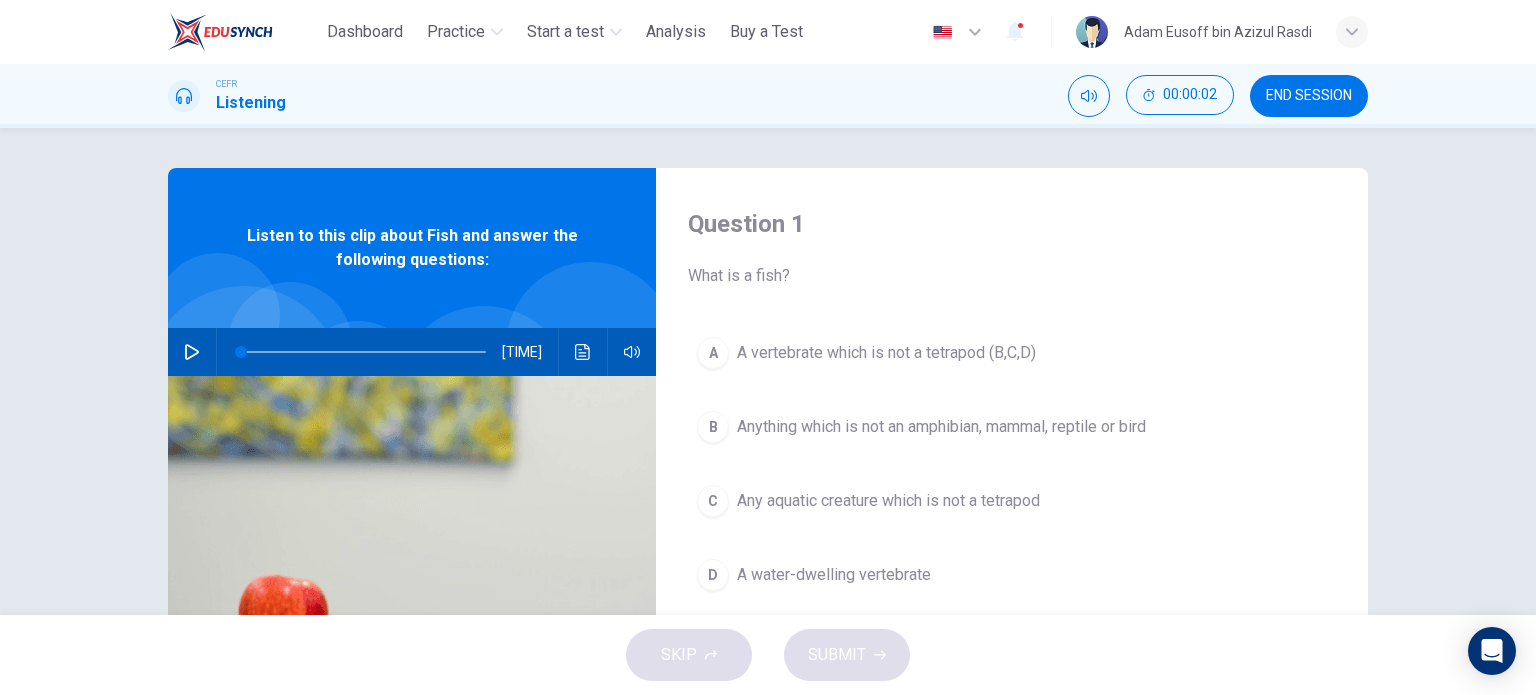 click at bounding box center (192, 352) 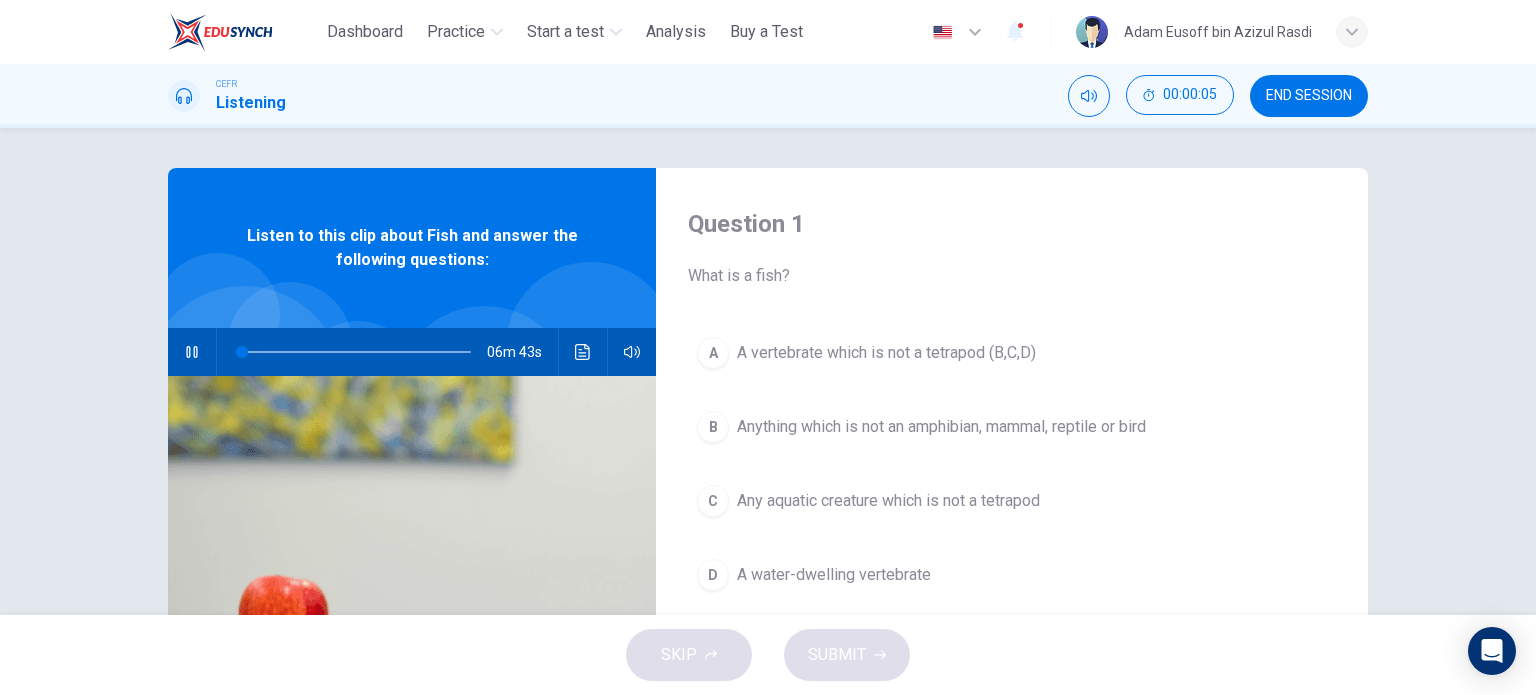 type 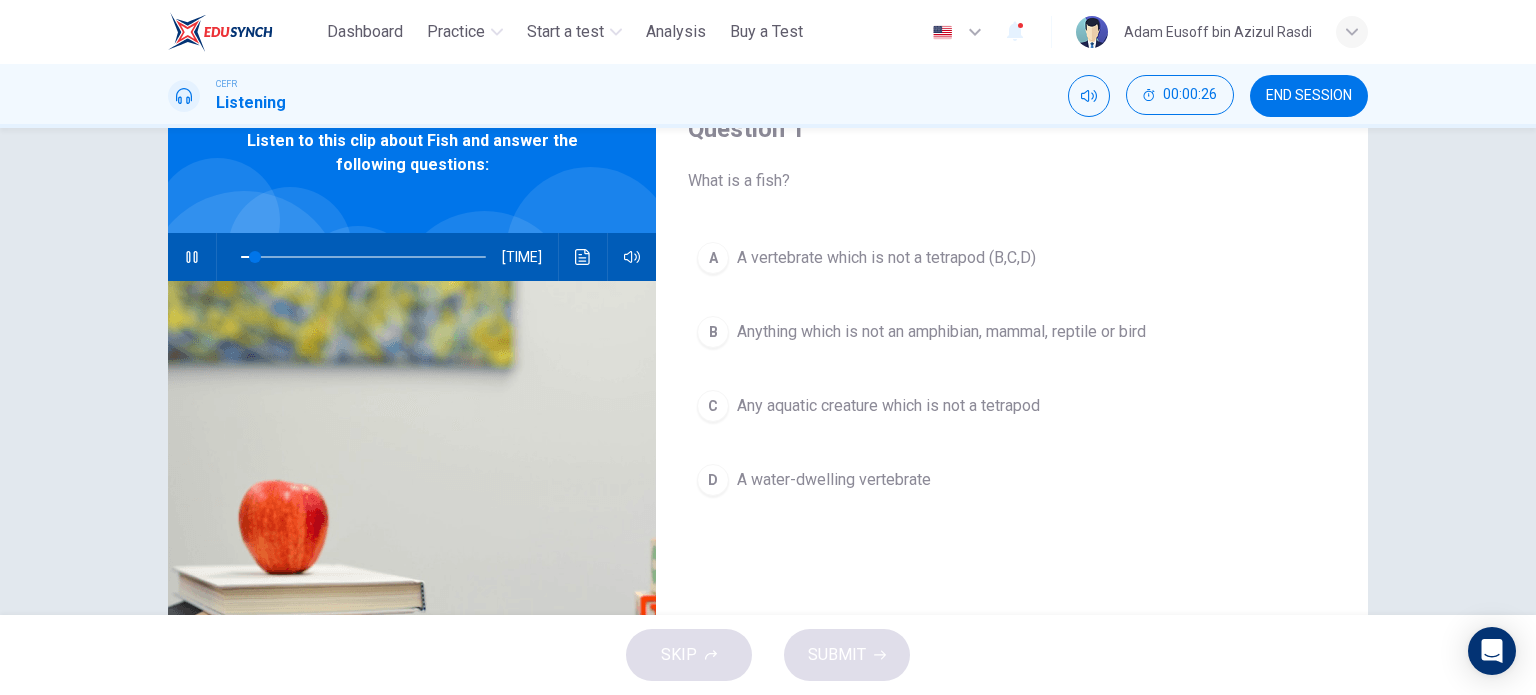 scroll, scrollTop: 100, scrollLeft: 0, axis: vertical 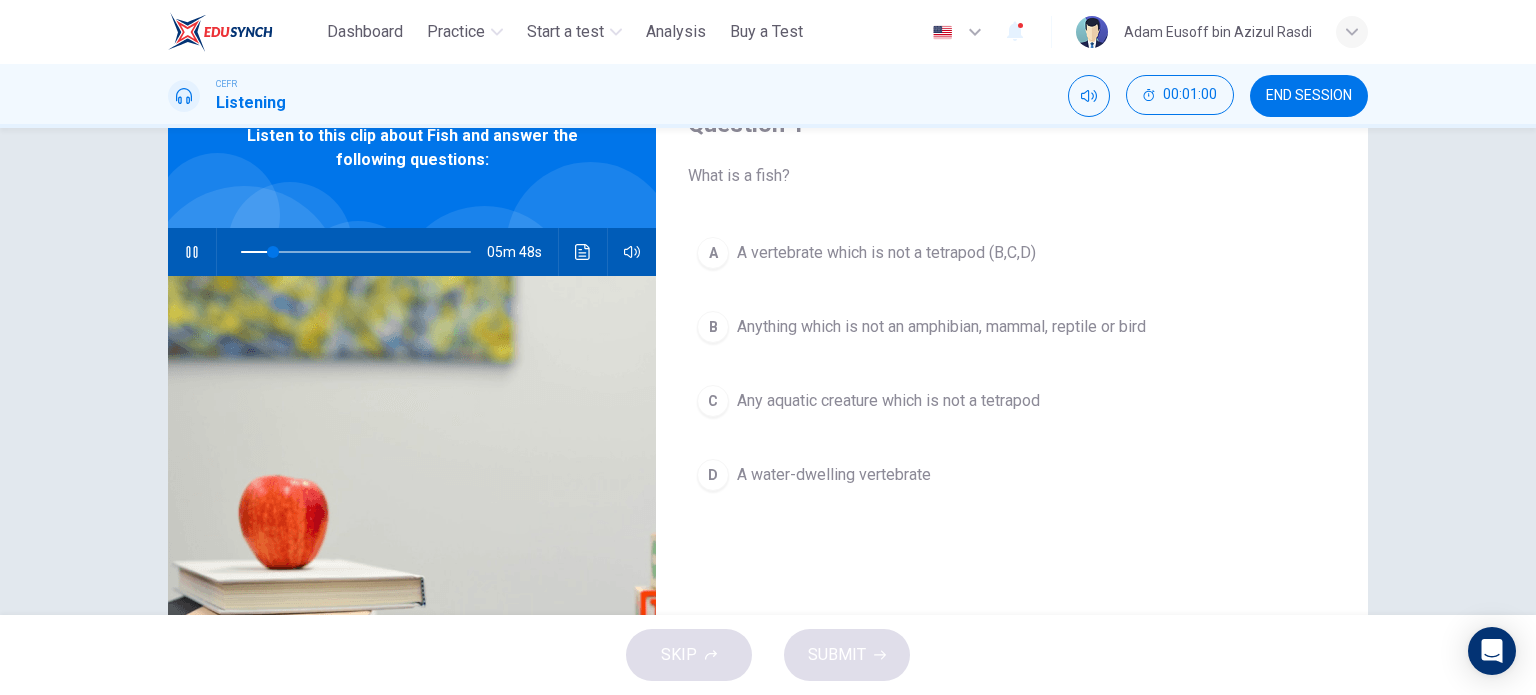 click at bounding box center (191, 252) 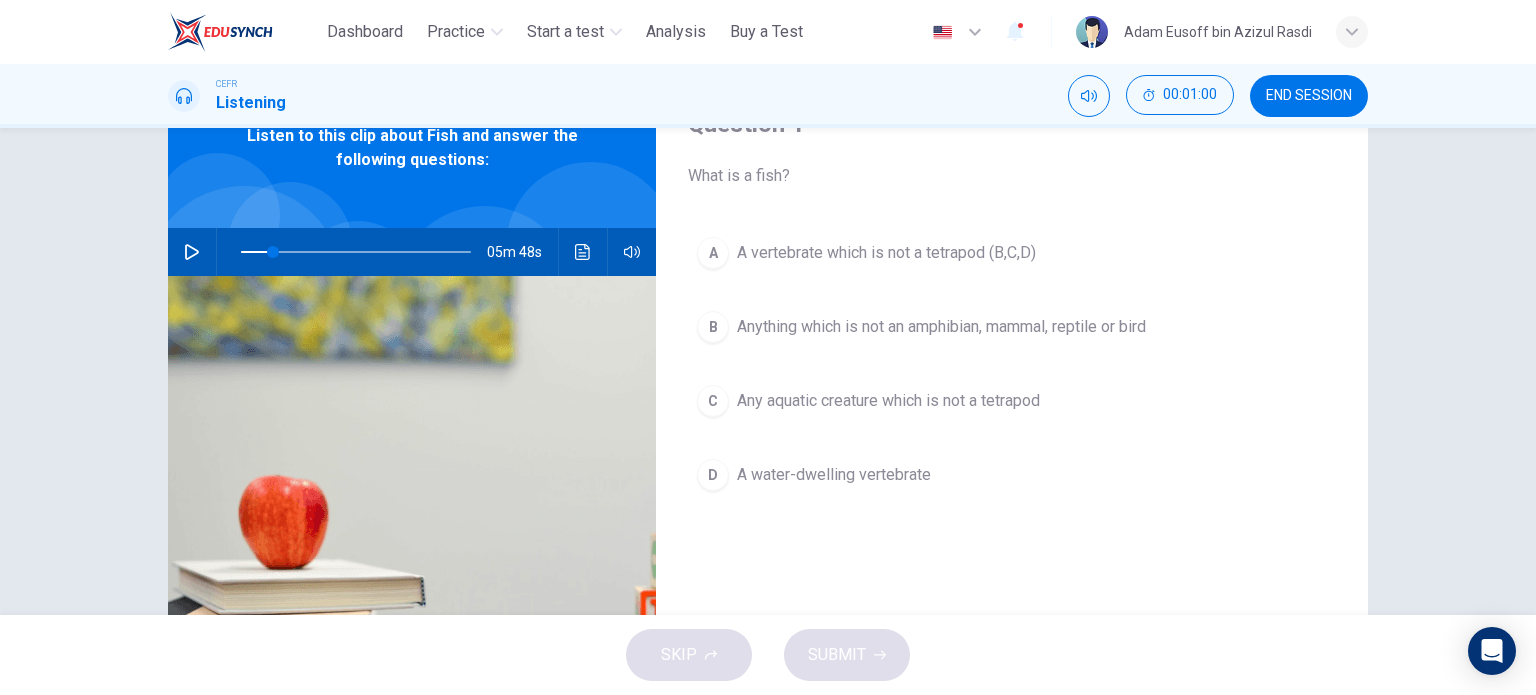 click on "B Anything which is not an amphibian, mammal, reptile or bird" at bounding box center [1012, 327] 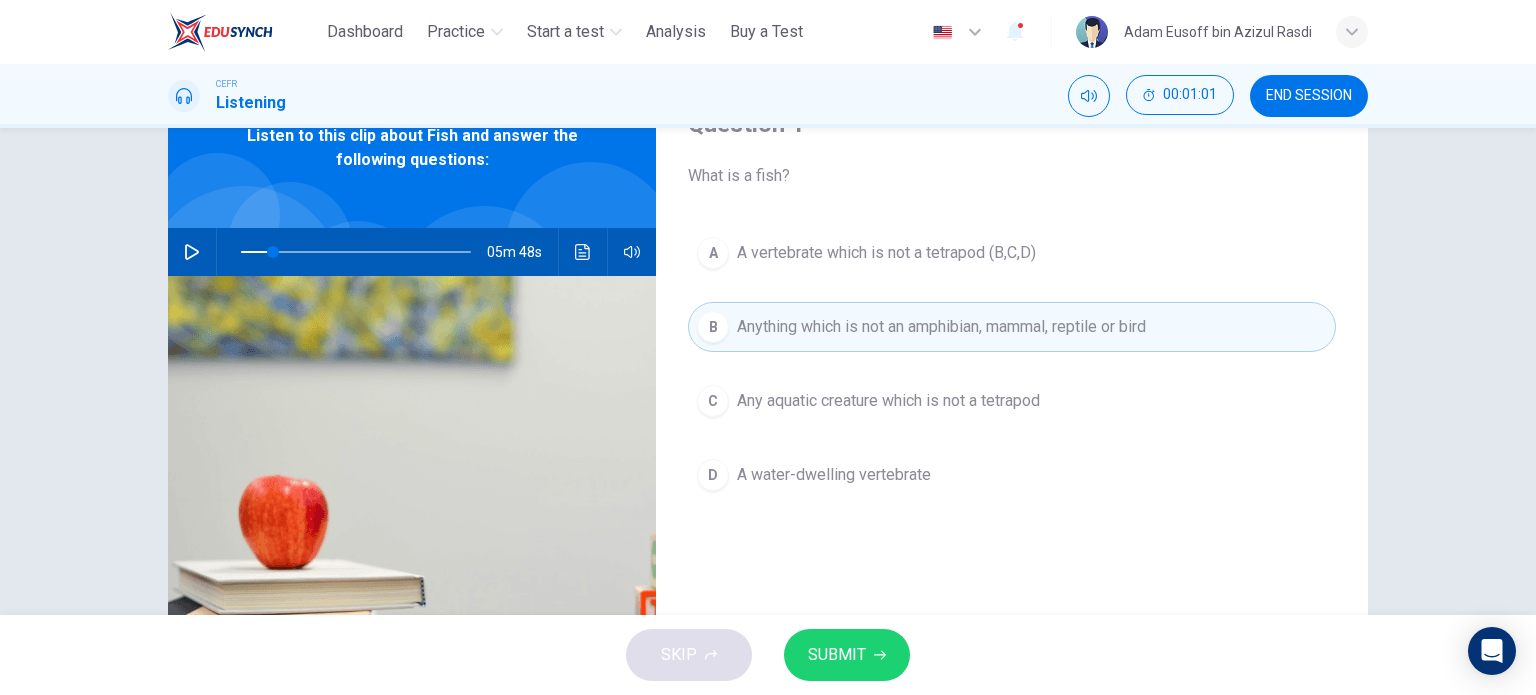 click on "SUBMIT" at bounding box center [847, 655] 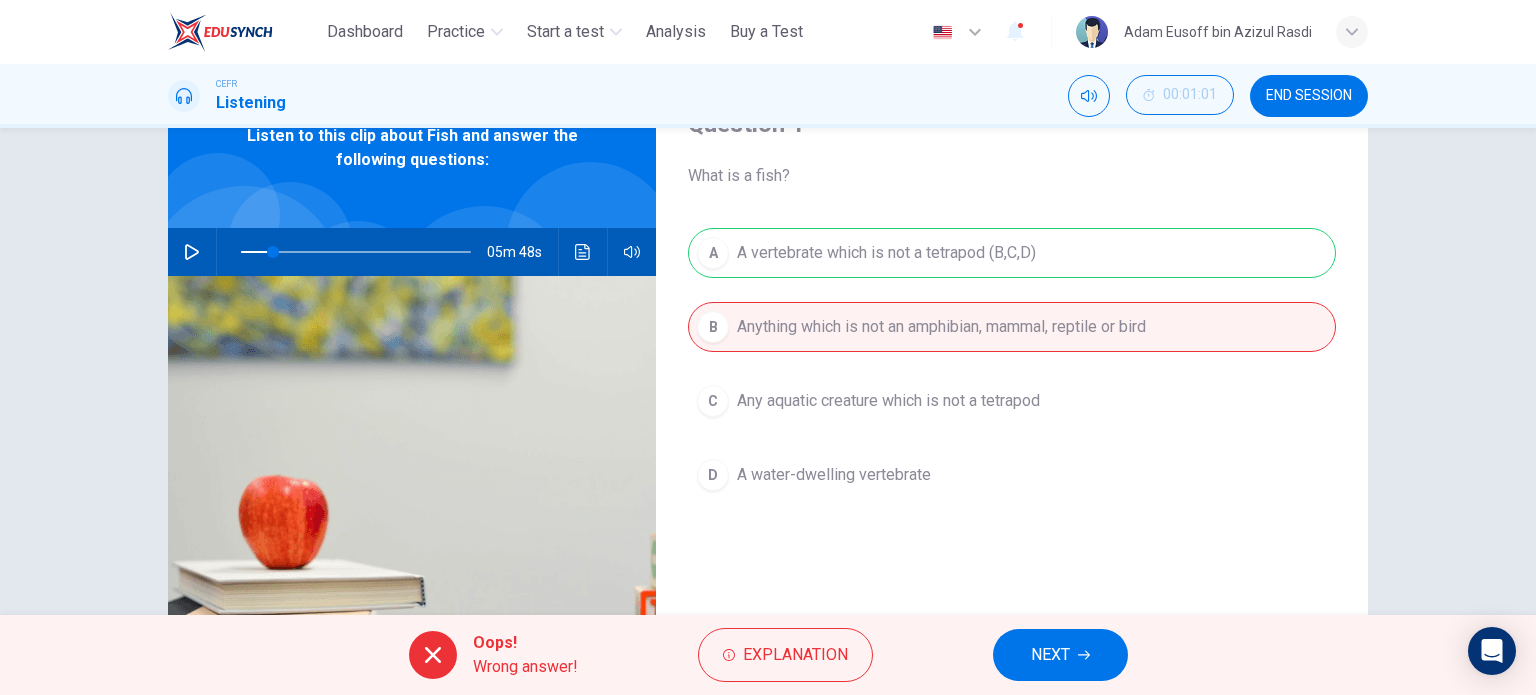 click on "05m 48s" at bounding box center (412, 252) 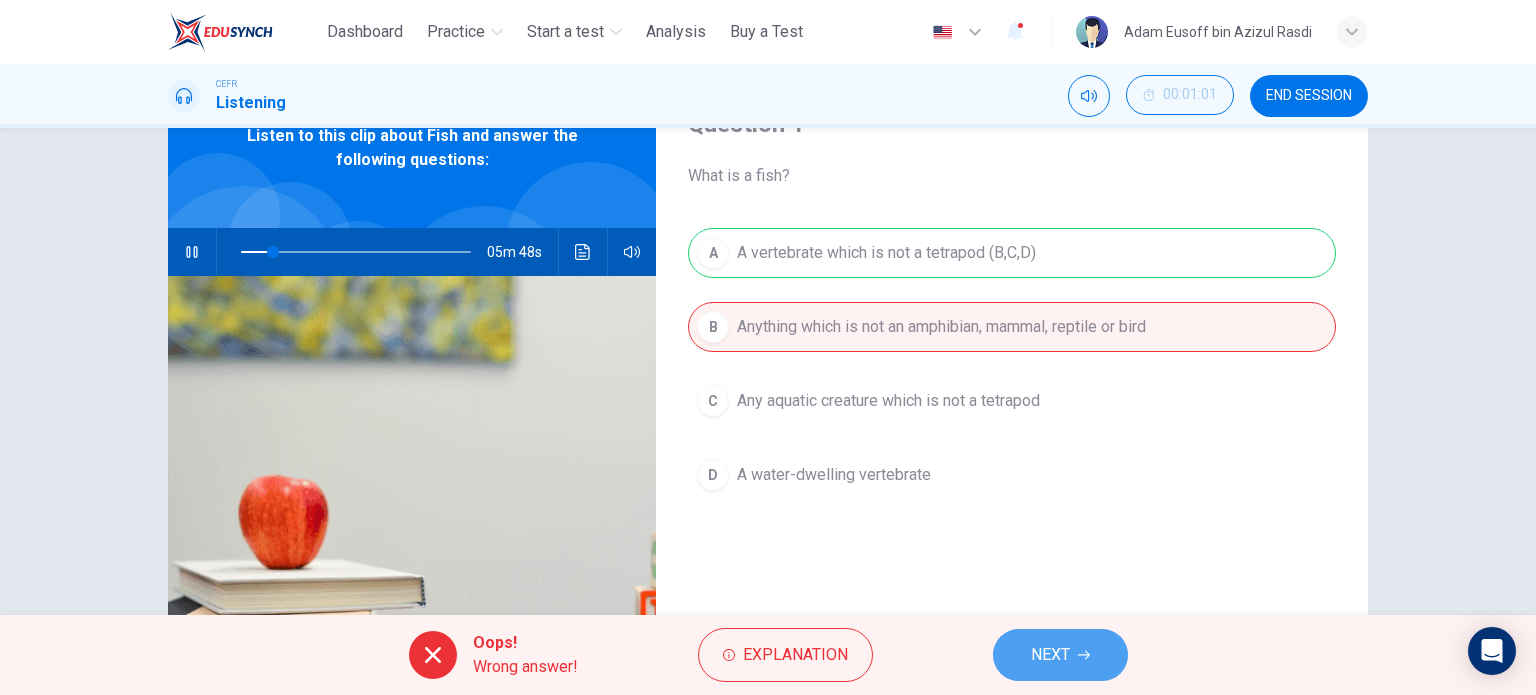 click on "NEXT" at bounding box center [1060, 655] 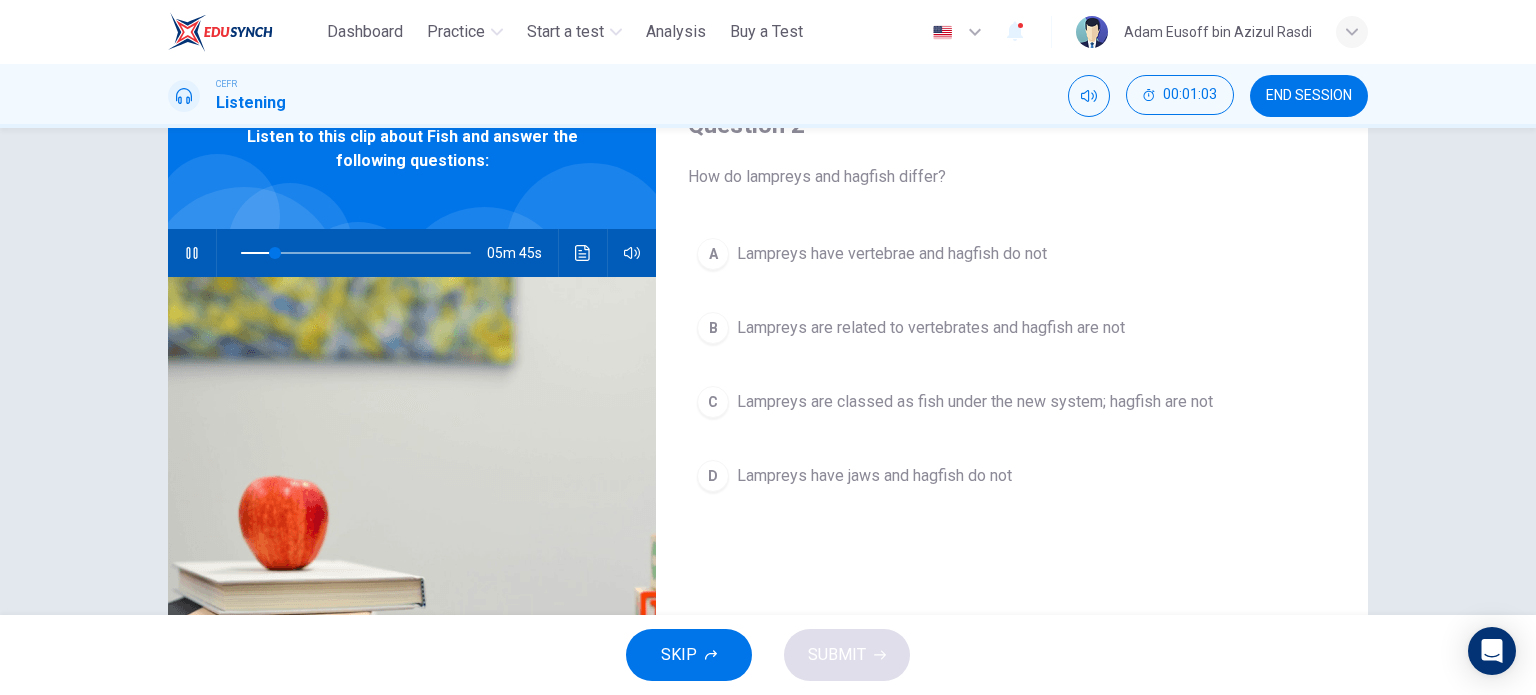 scroll, scrollTop: 100, scrollLeft: 0, axis: vertical 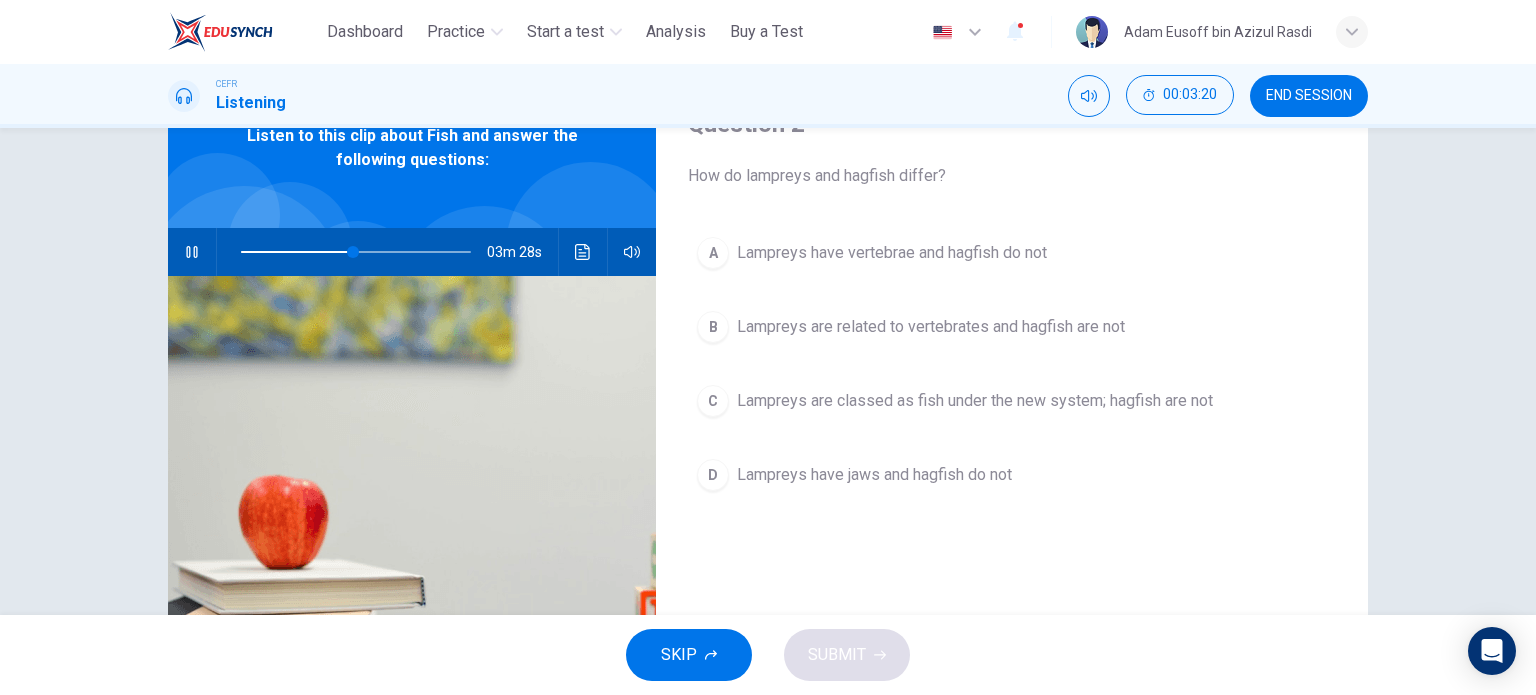 click at bounding box center (192, 252) 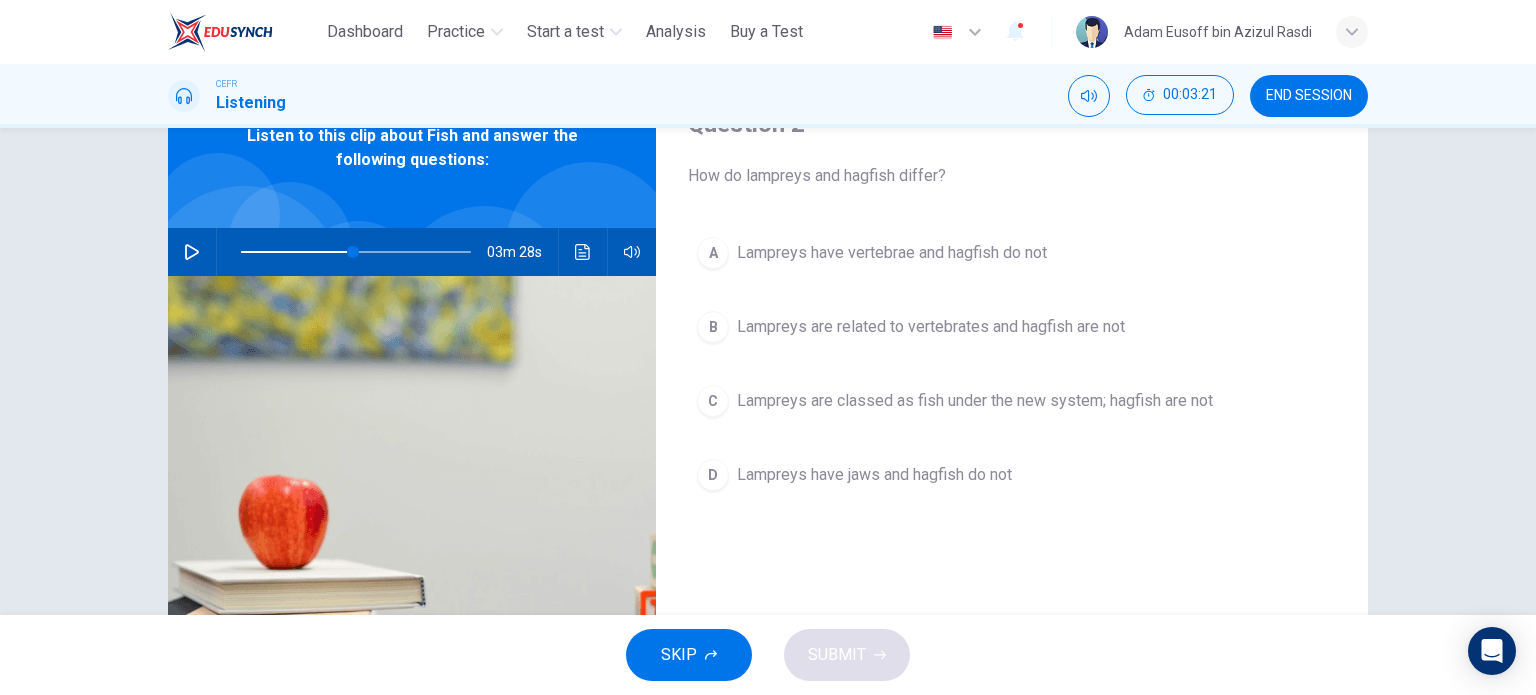 click on "A Lampreys have vertebrae and hagfish do not" at bounding box center [1012, 253] 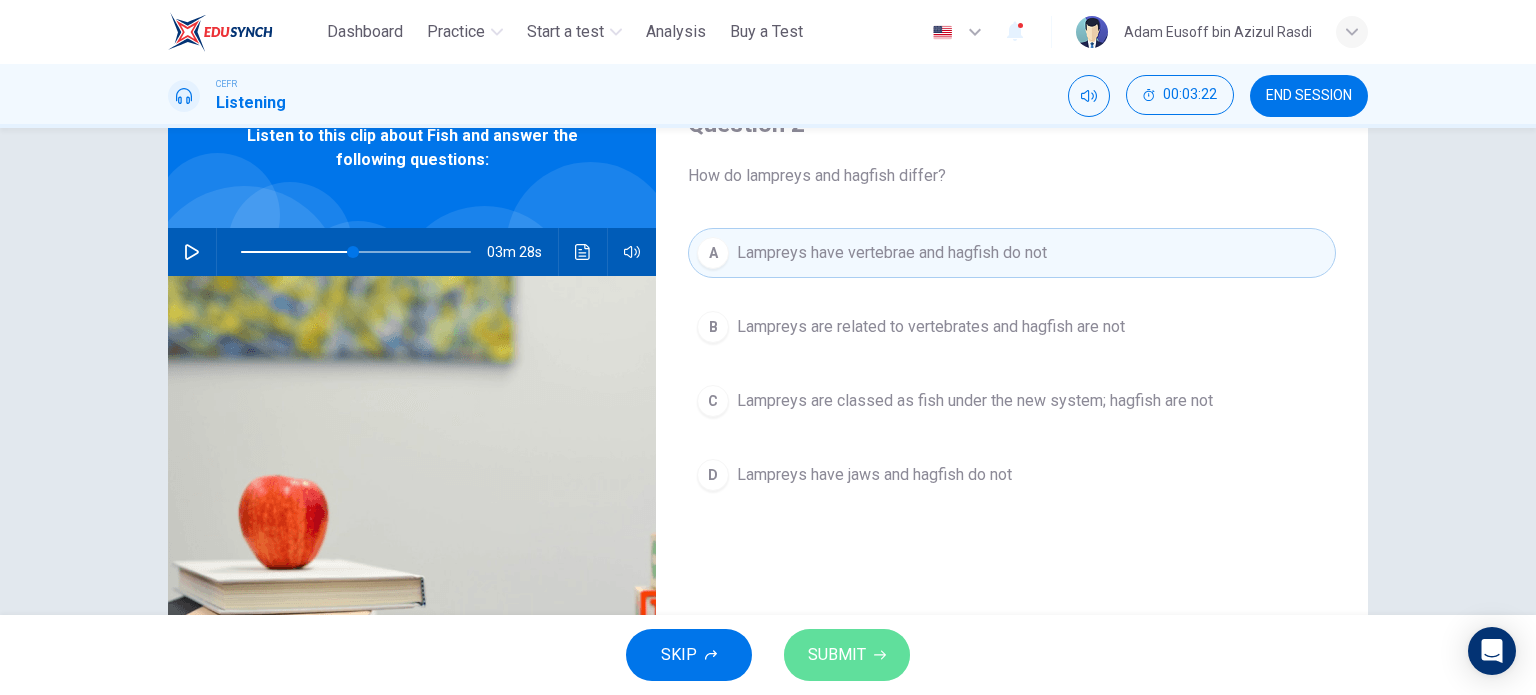 click on "SUBMIT" at bounding box center (847, 655) 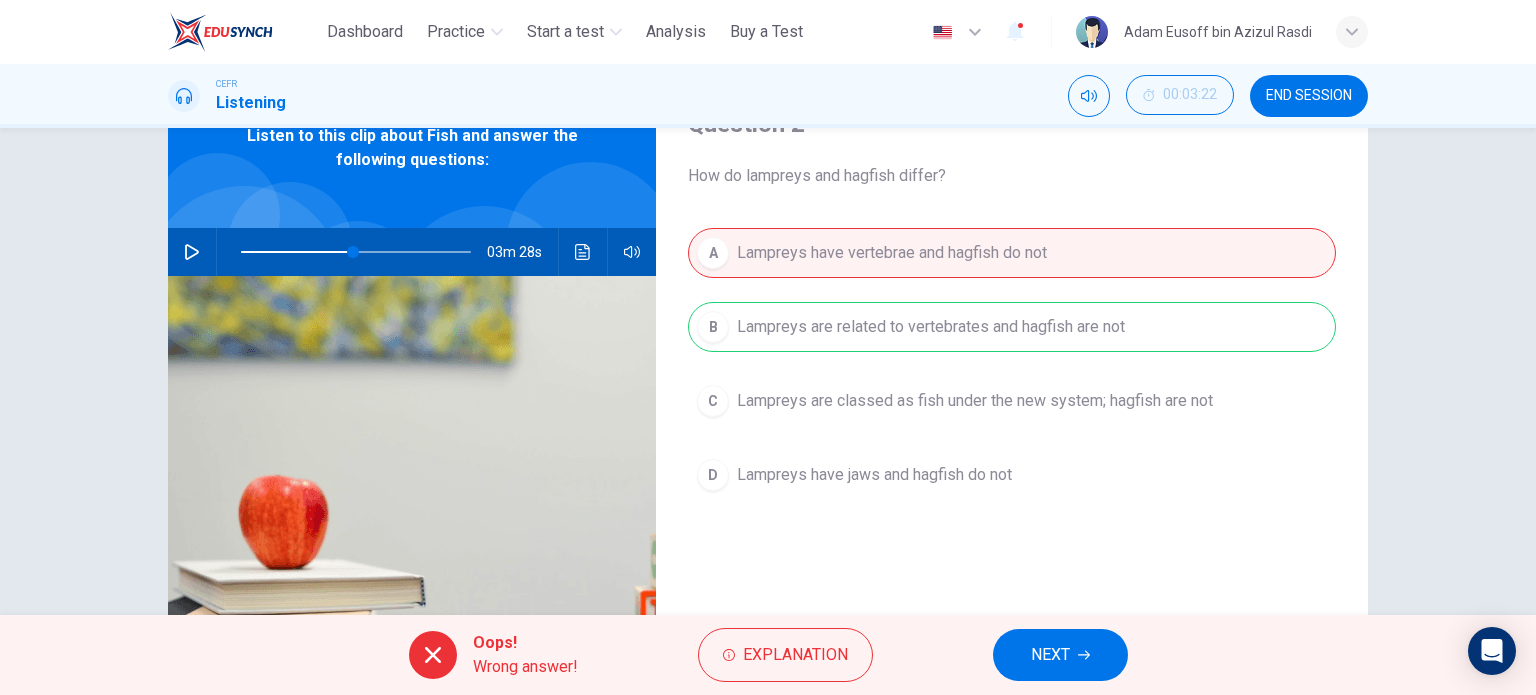click on "END SESSION" at bounding box center (1309, 96) 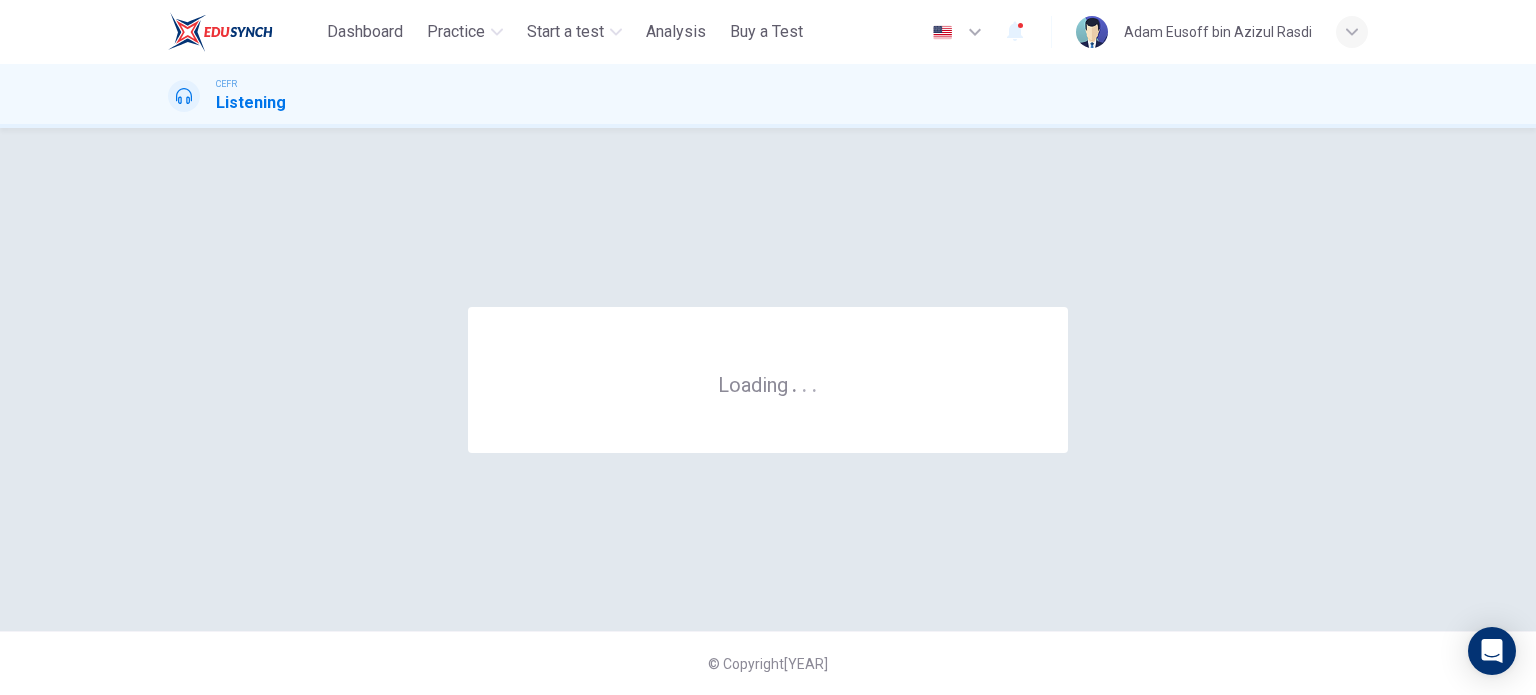 scroll, scrollTop: 0, scrollLeft: 0, axis: both 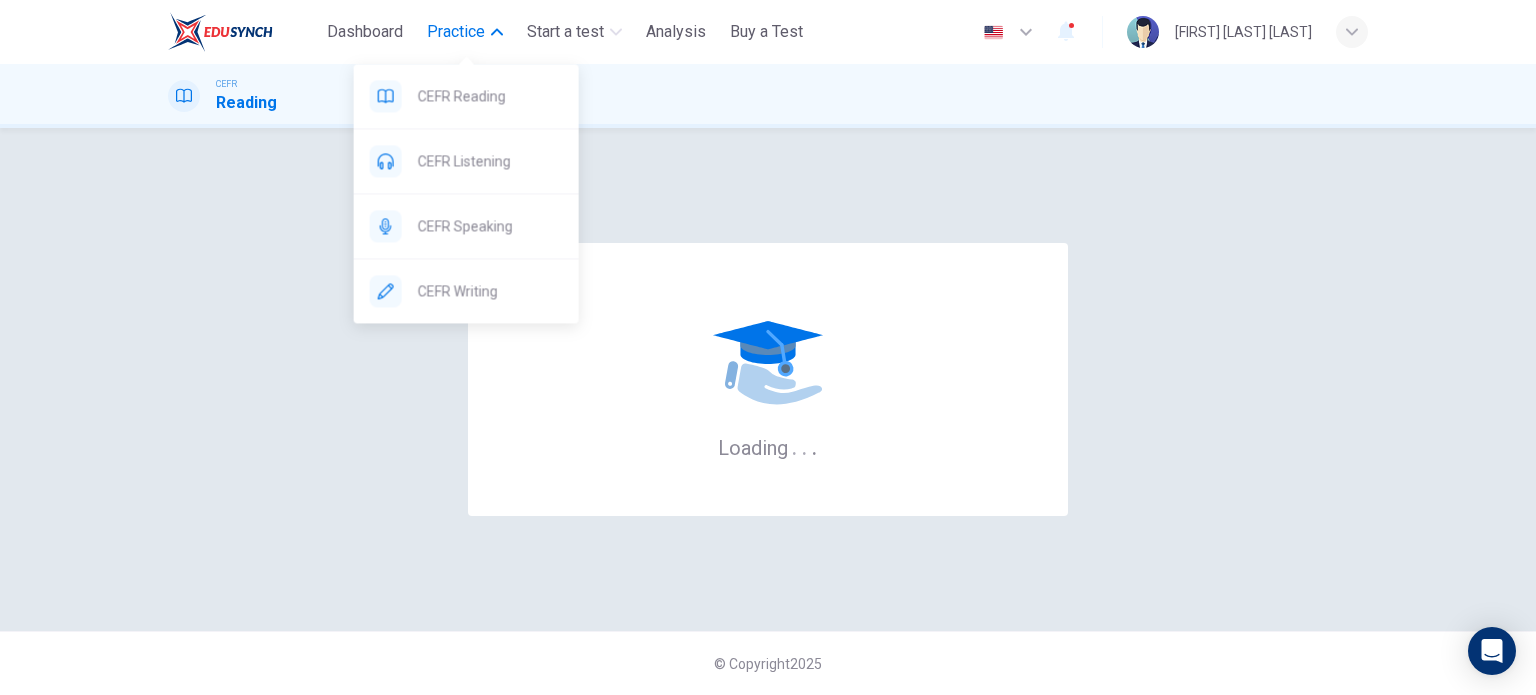 click on "Practice" at bounding box center [456, 32] 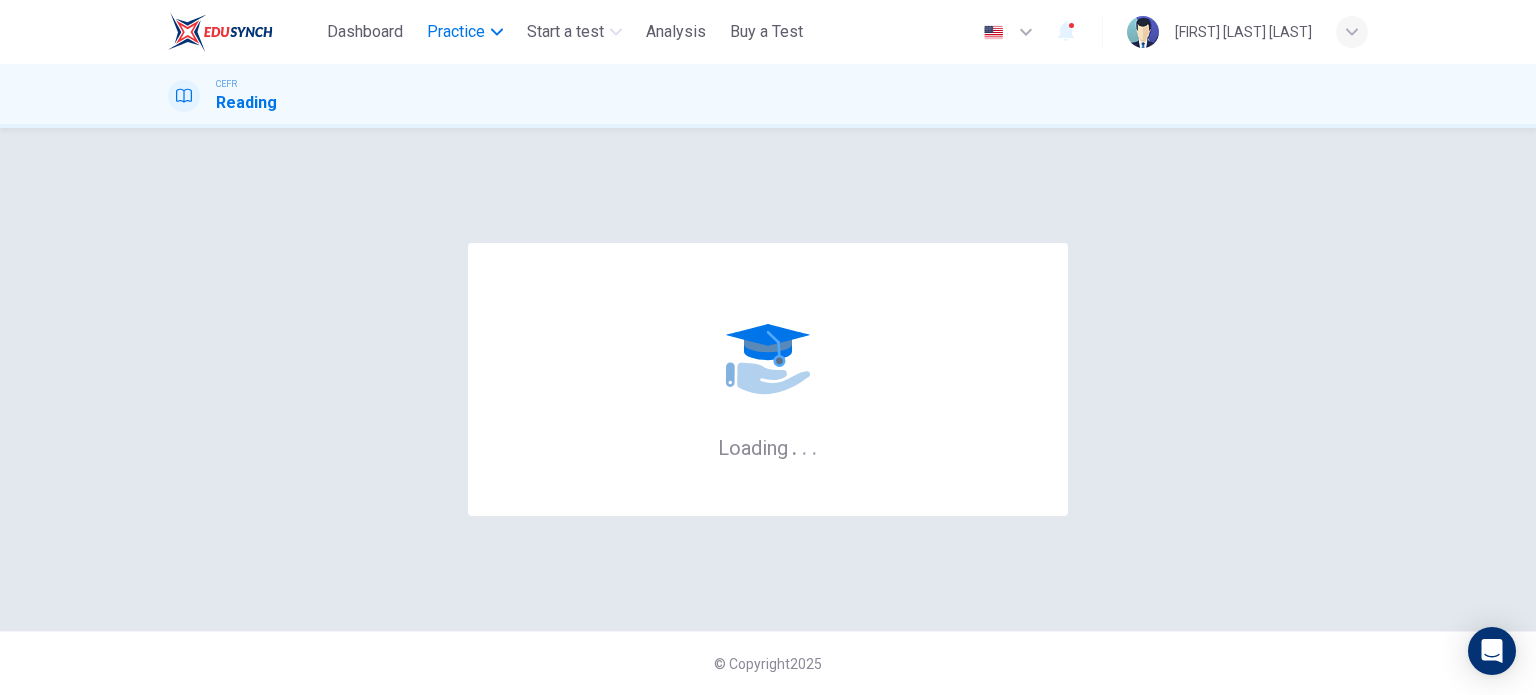 click on "Practice" at bounding box center [456, 32] 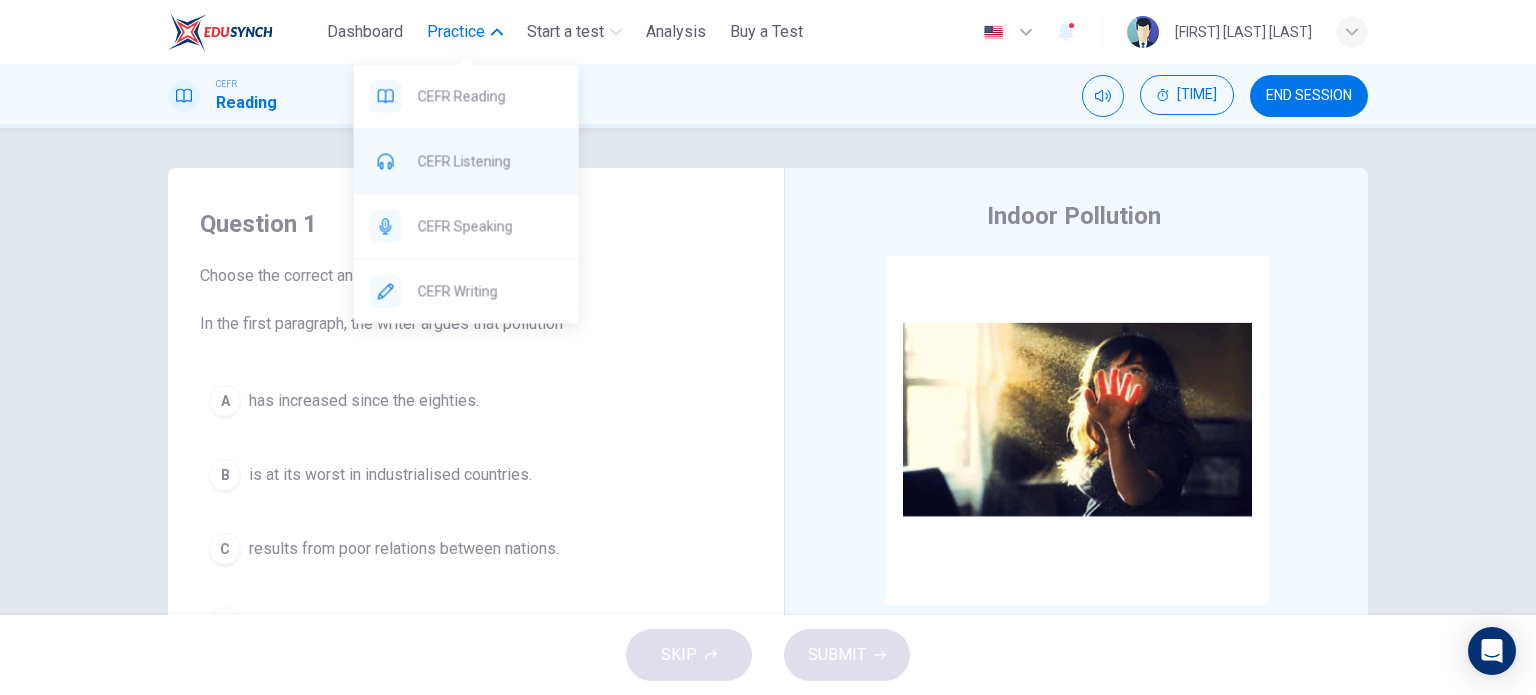 click on "CEFR Listening" at bounding box center (490, 96) 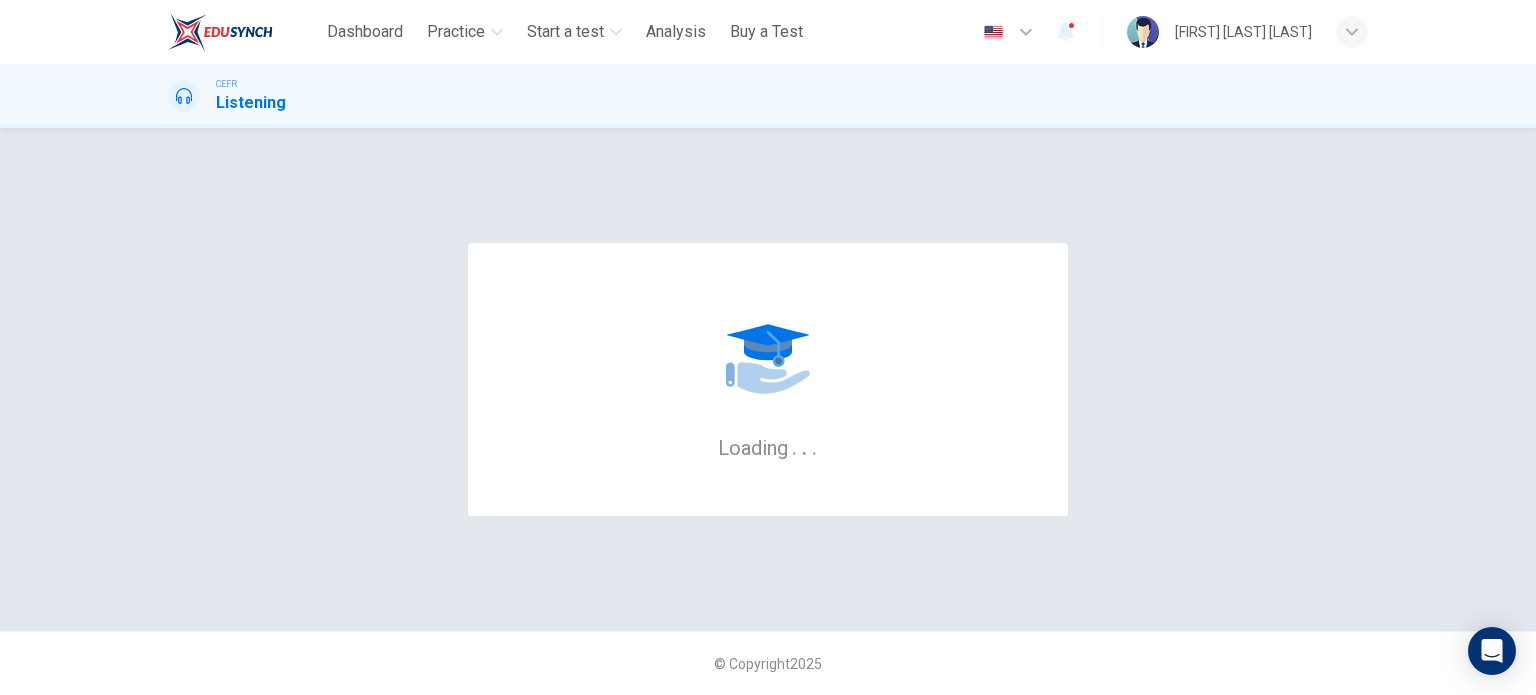 scroll, scrollTop: 0, scrollLeft: 0, axis: both 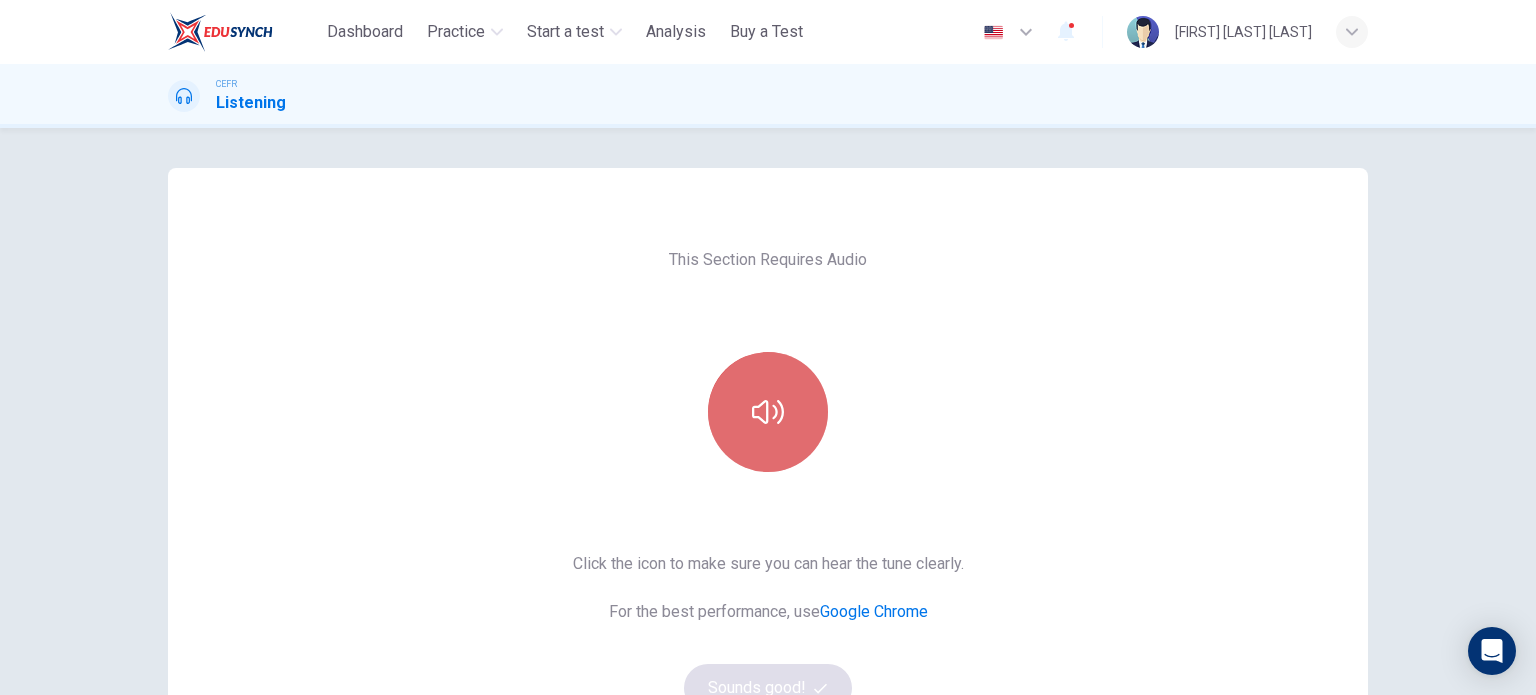 click at bounding box center (768, 412) 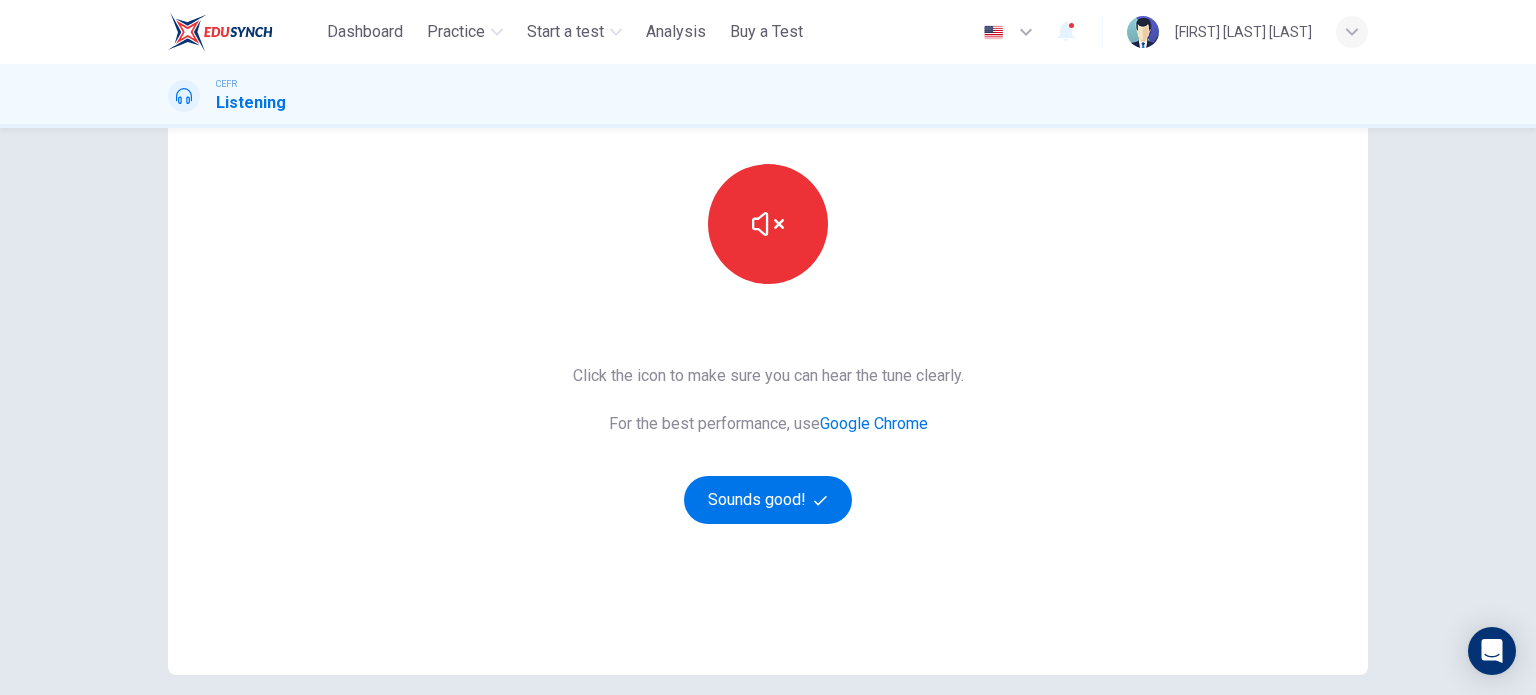 scroll, scrollTop: 200, scrollLeft: 0, axis: vertical 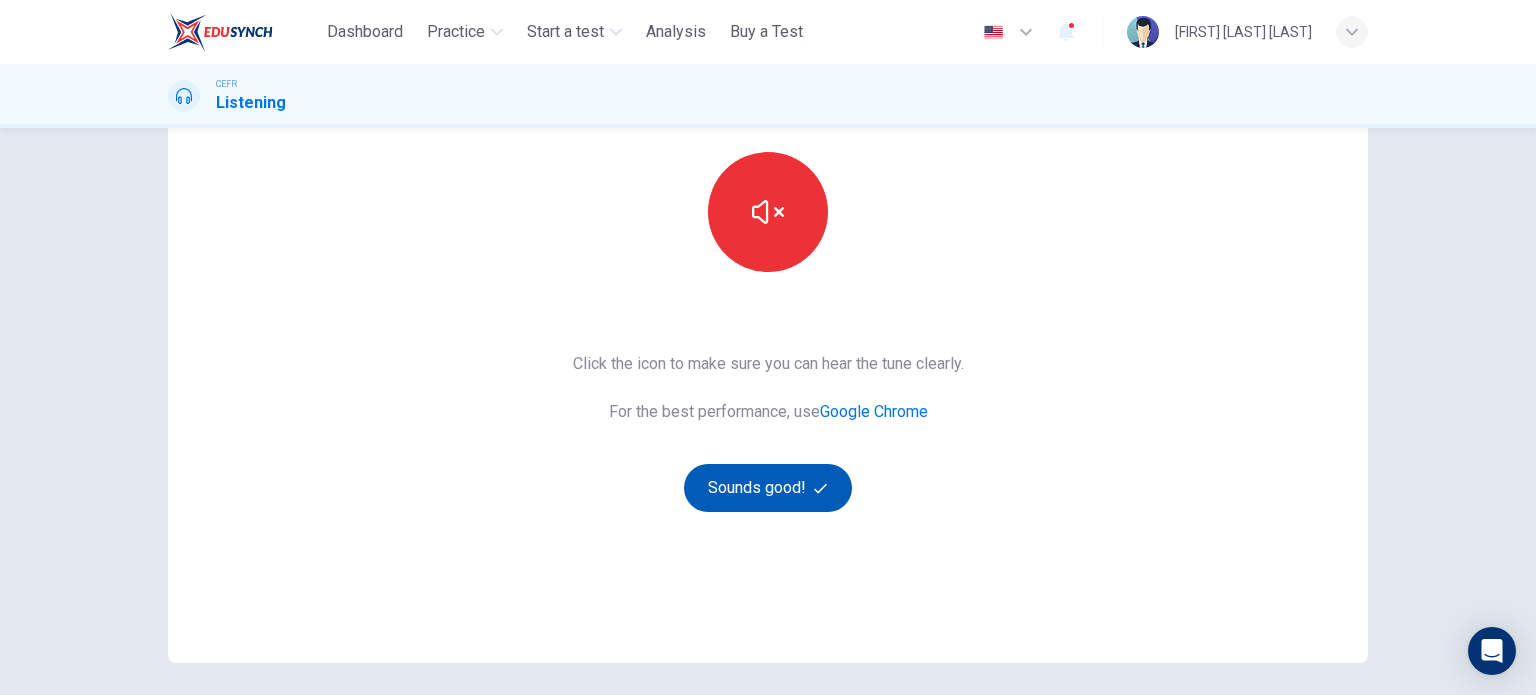 click on "Sounds good!" at bounding box center [768, 488] 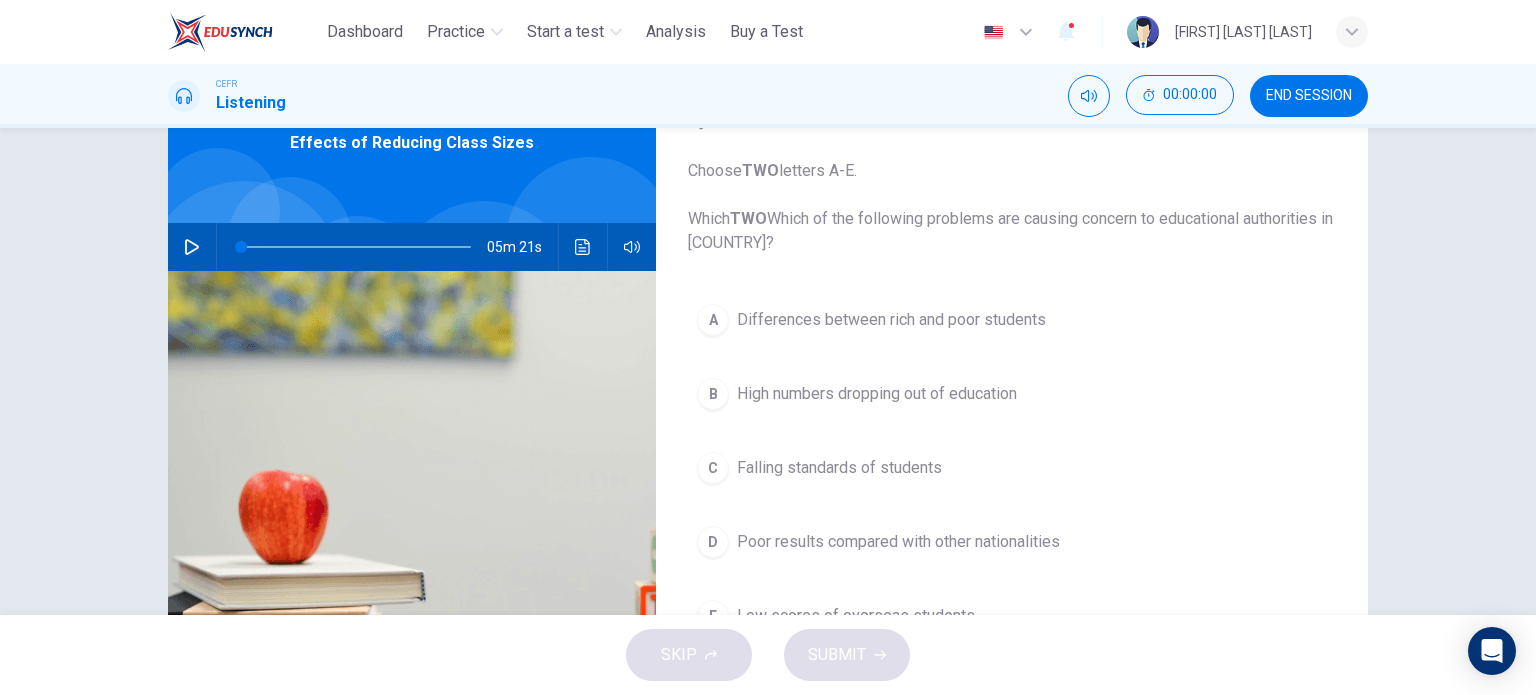 scroll, scrollTop: 100, scrollLeft: 0, axis: vertical 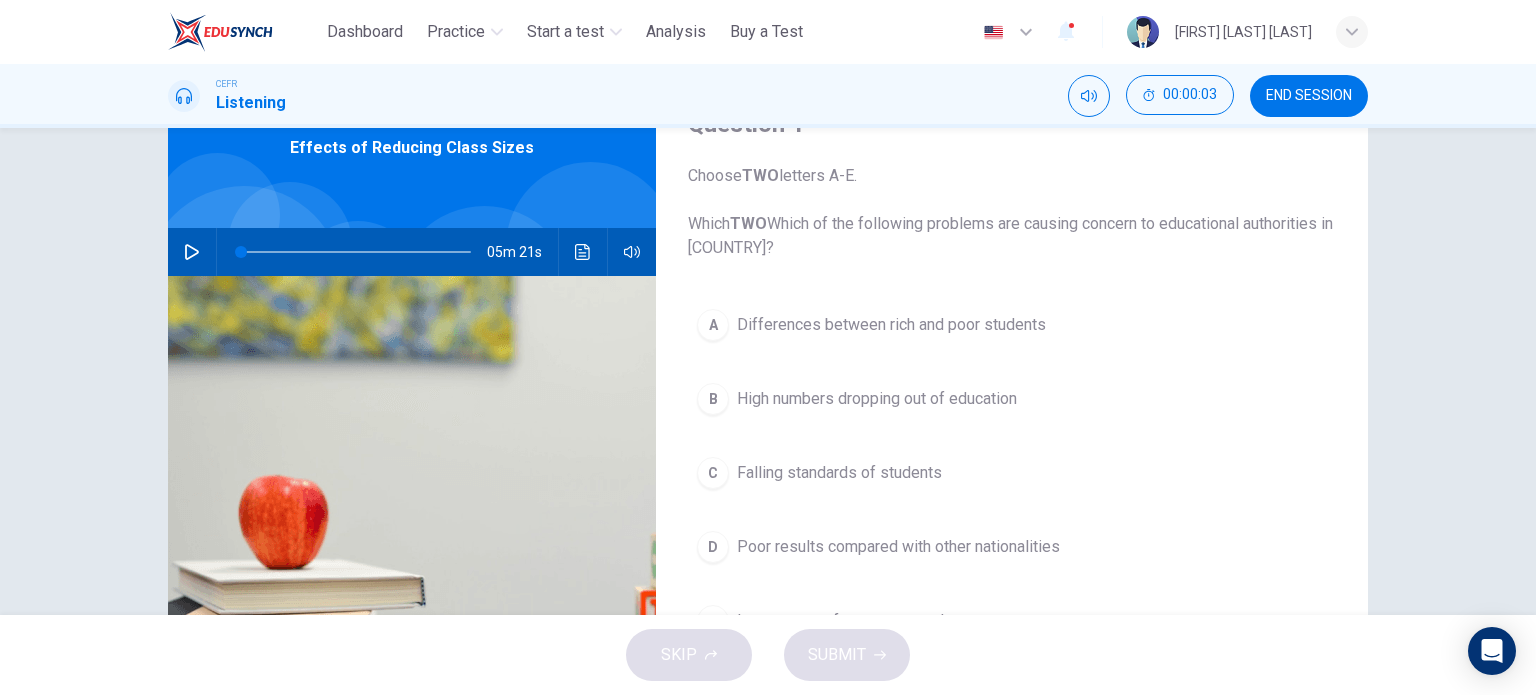 click at bounding box center [192, 252] 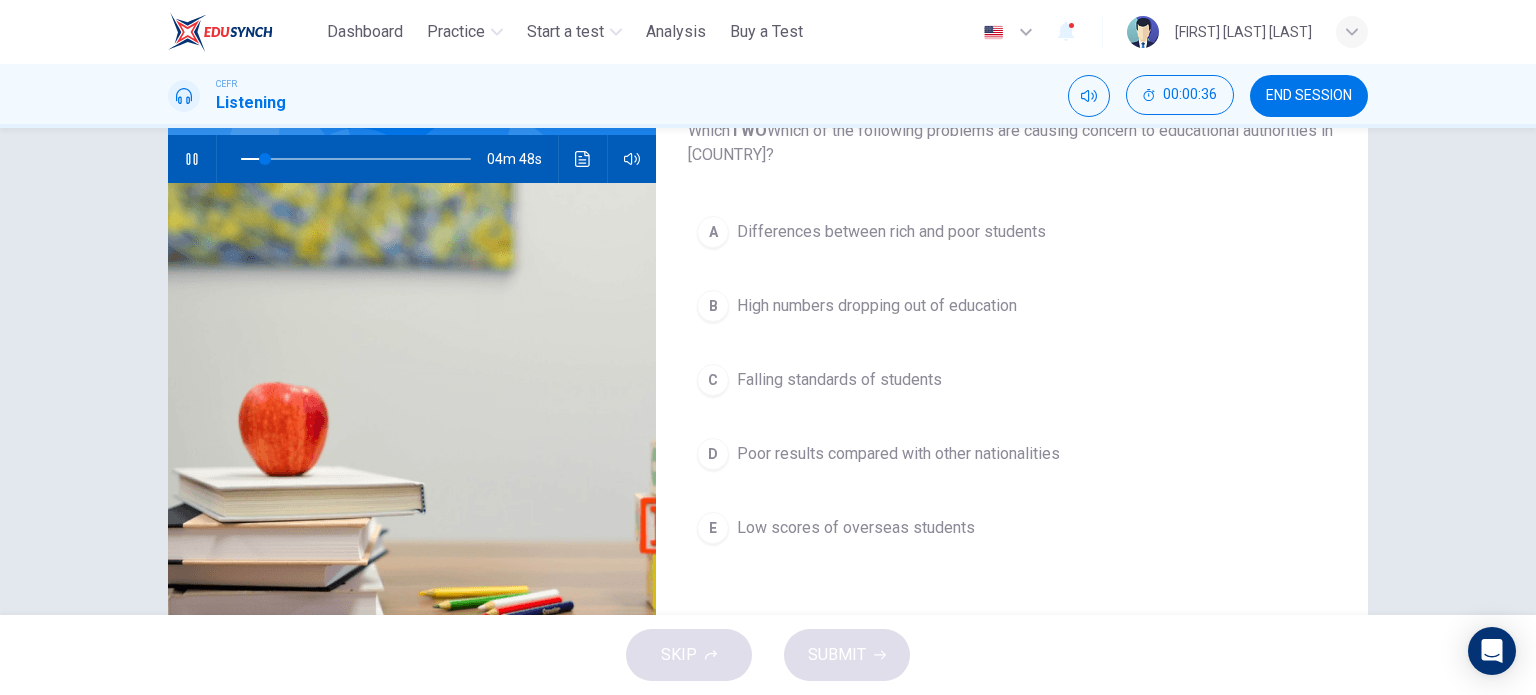 scroll, scrollTop: 188, scrollLeft: 0, axis: vertical 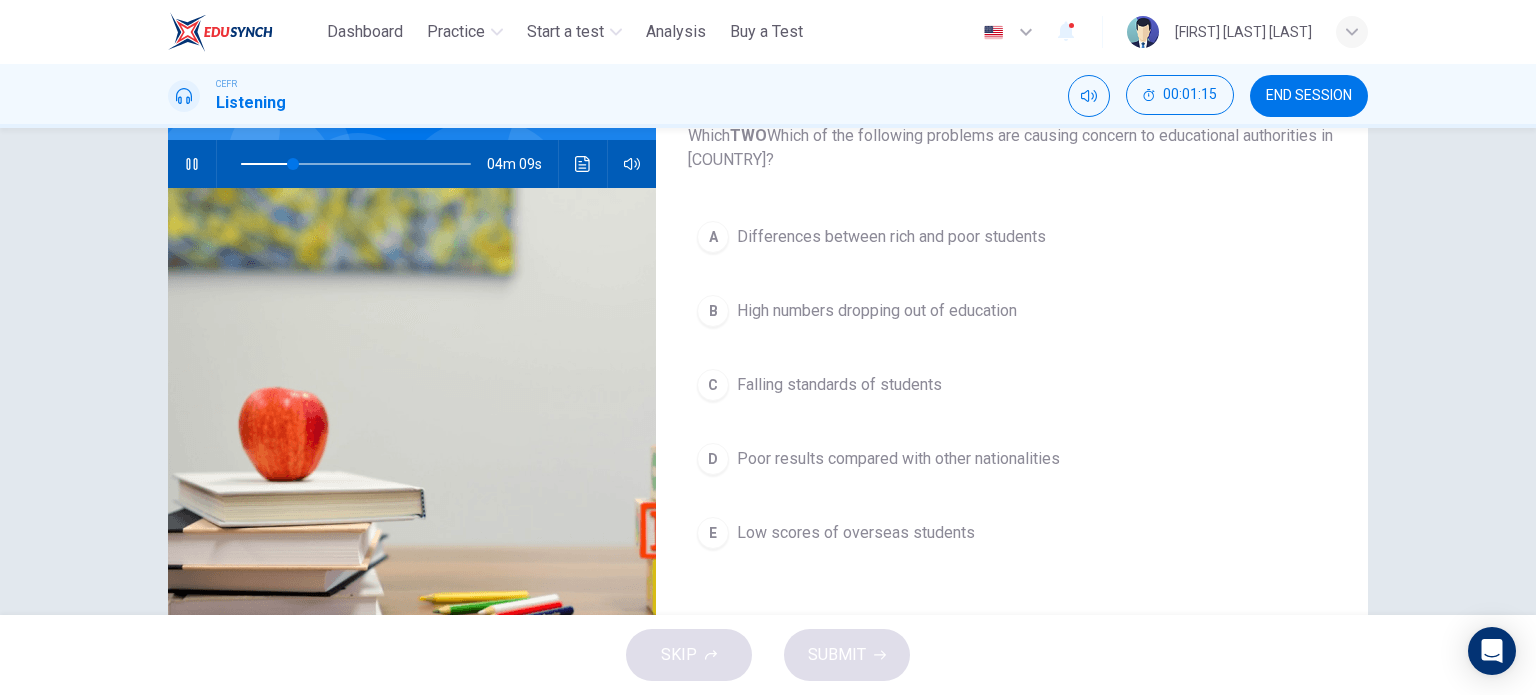 click on "Differences between rich and poor students" at bounding box center [891, 237] 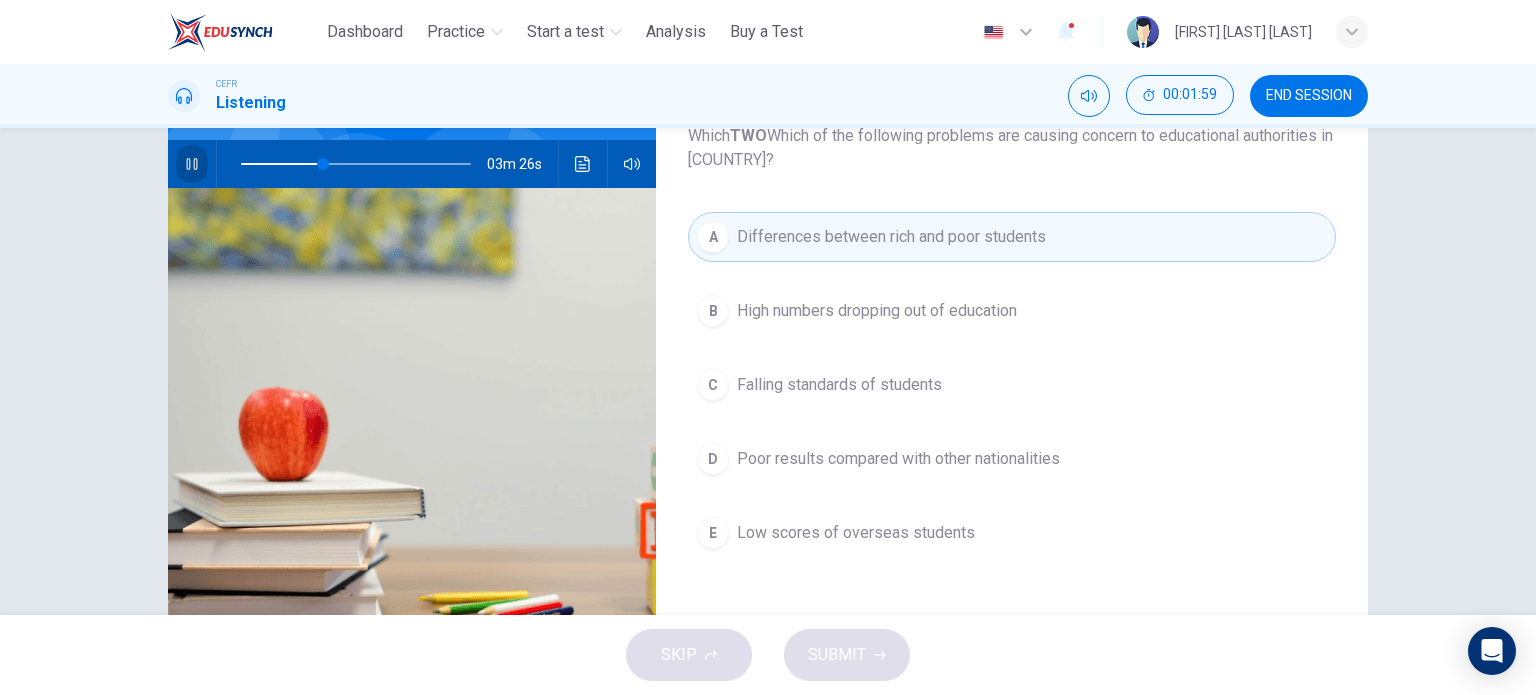 click at bounding box center (192, 164) 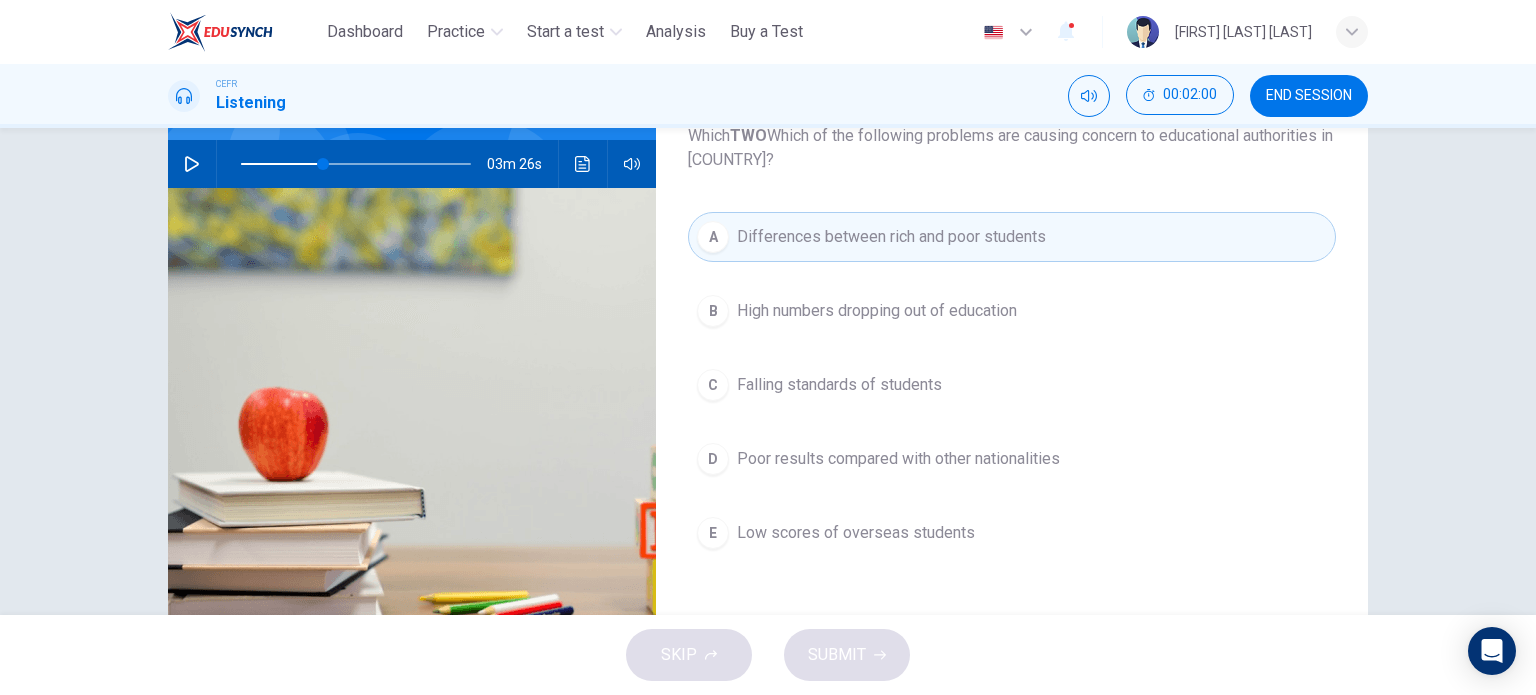 click on "High numbers dropping out of education" at bounding box center (877, 311) 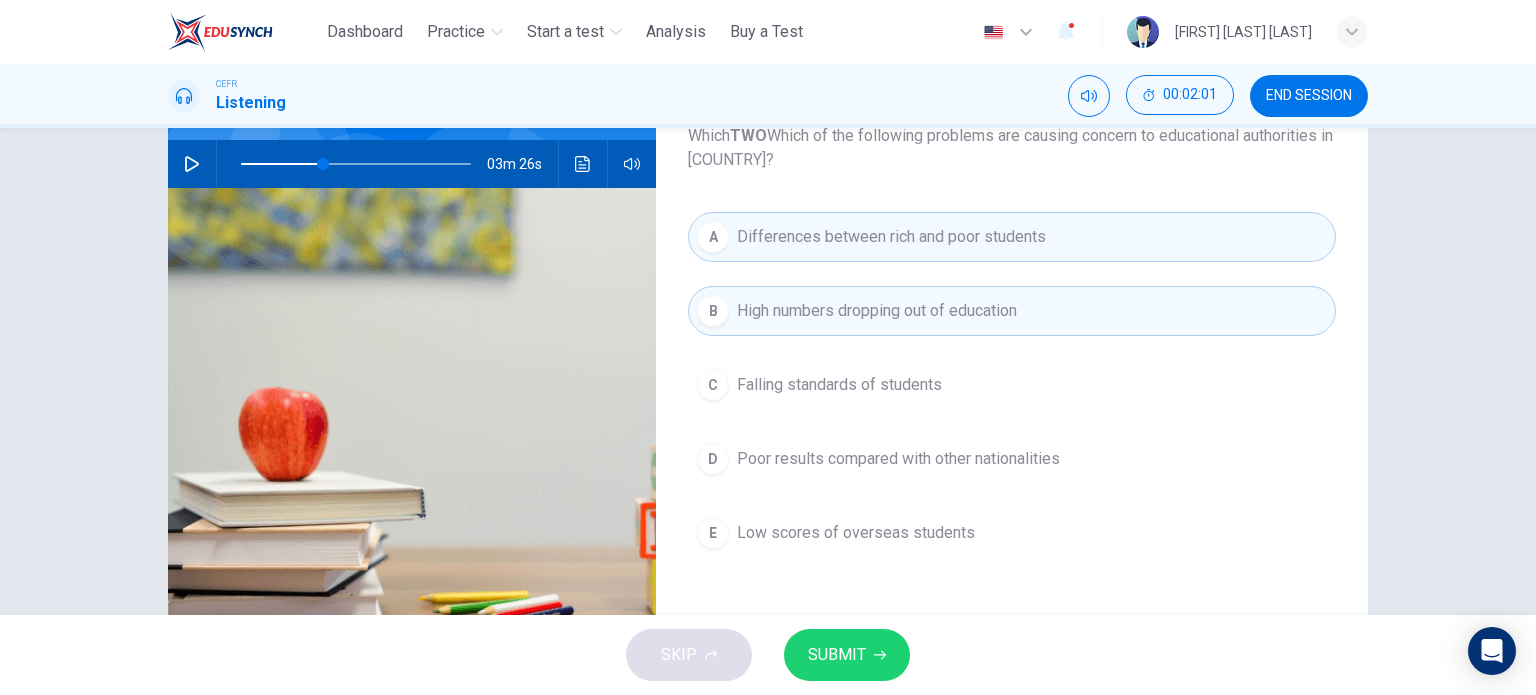 click at bounding box center [880, 655] 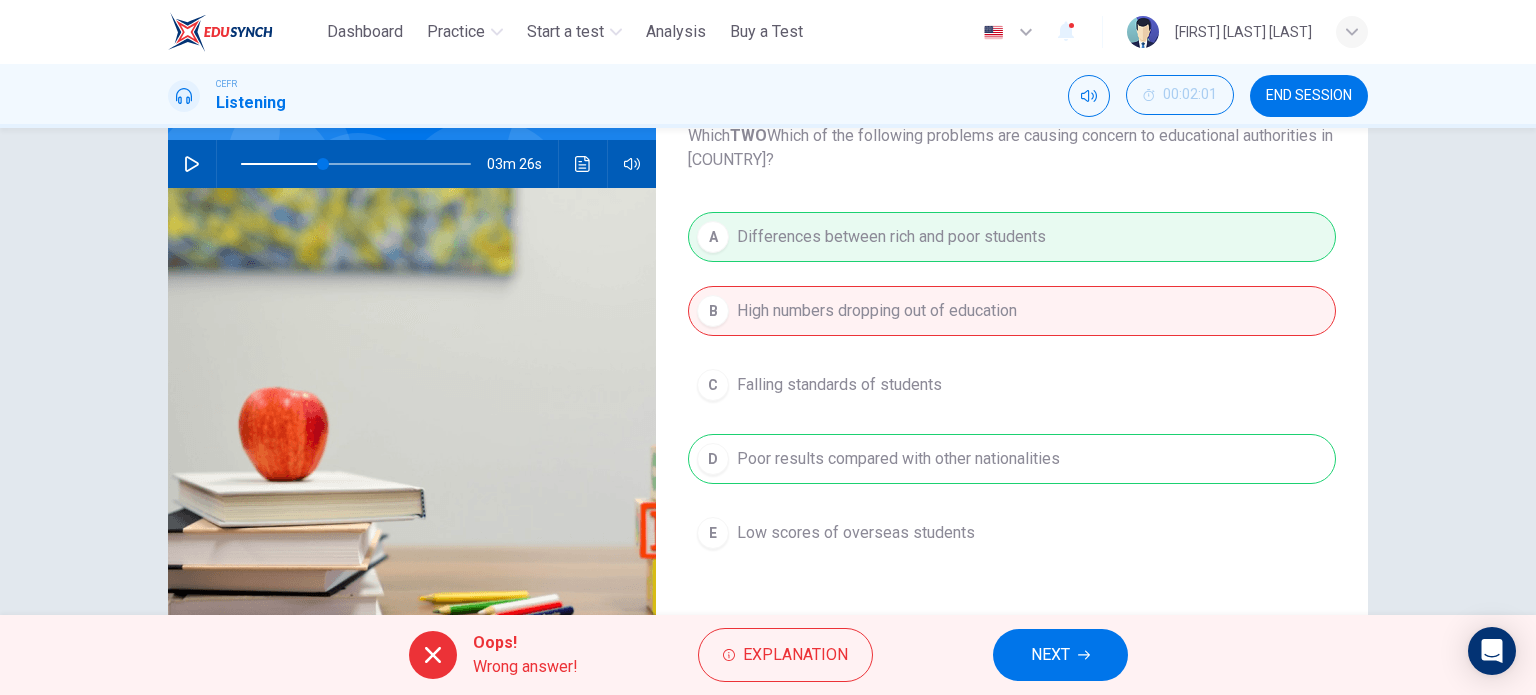 click on "END SESSION" at bounding box center (1309, 96) 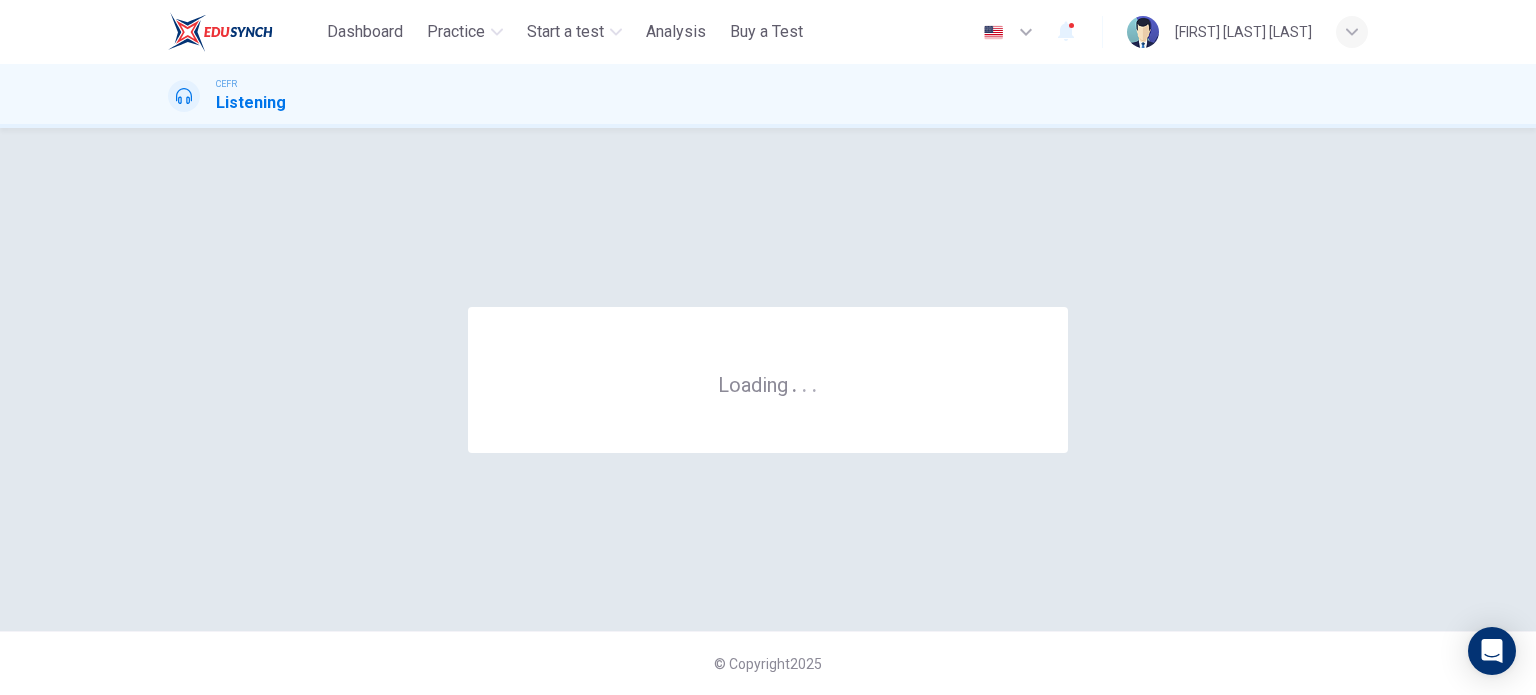scroll, scrollTop: 0, scrollLeft: 0, axis: both 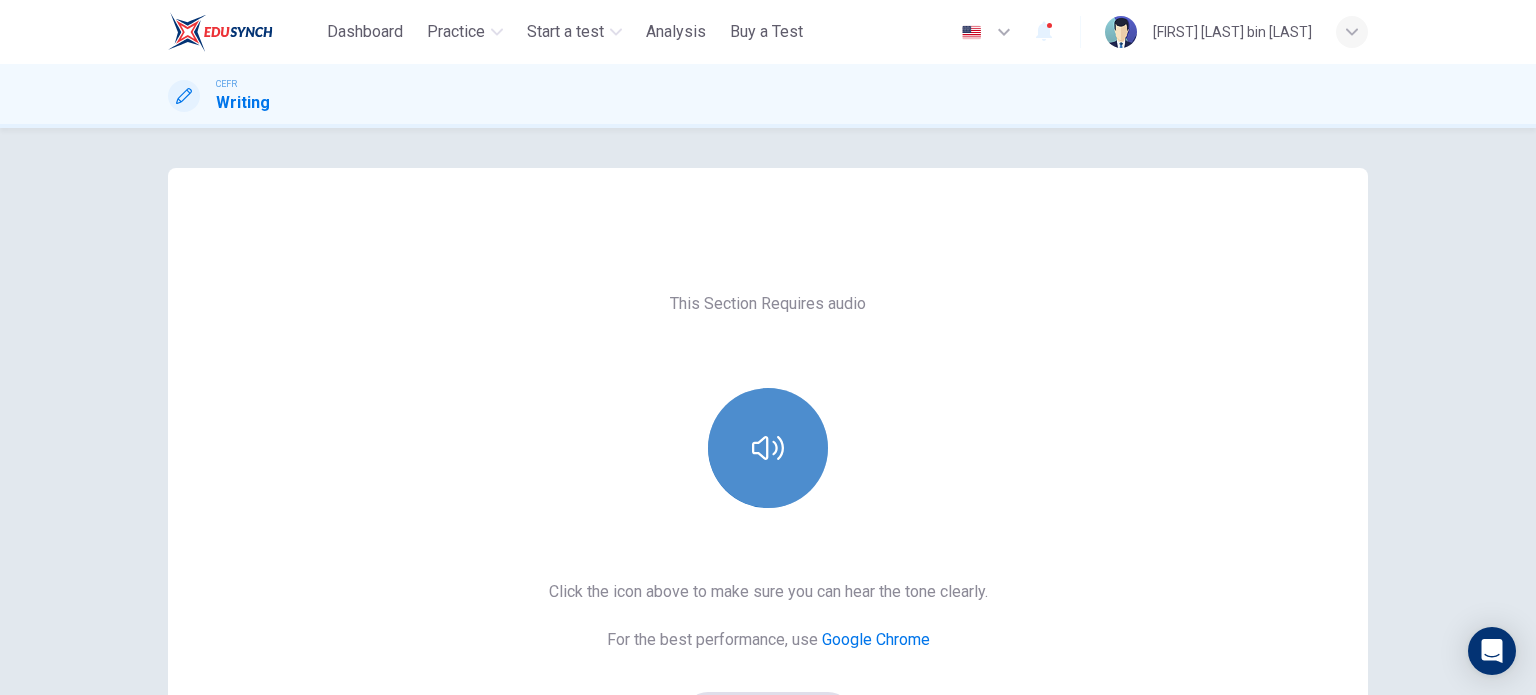 click at bounding box center (768, 448) 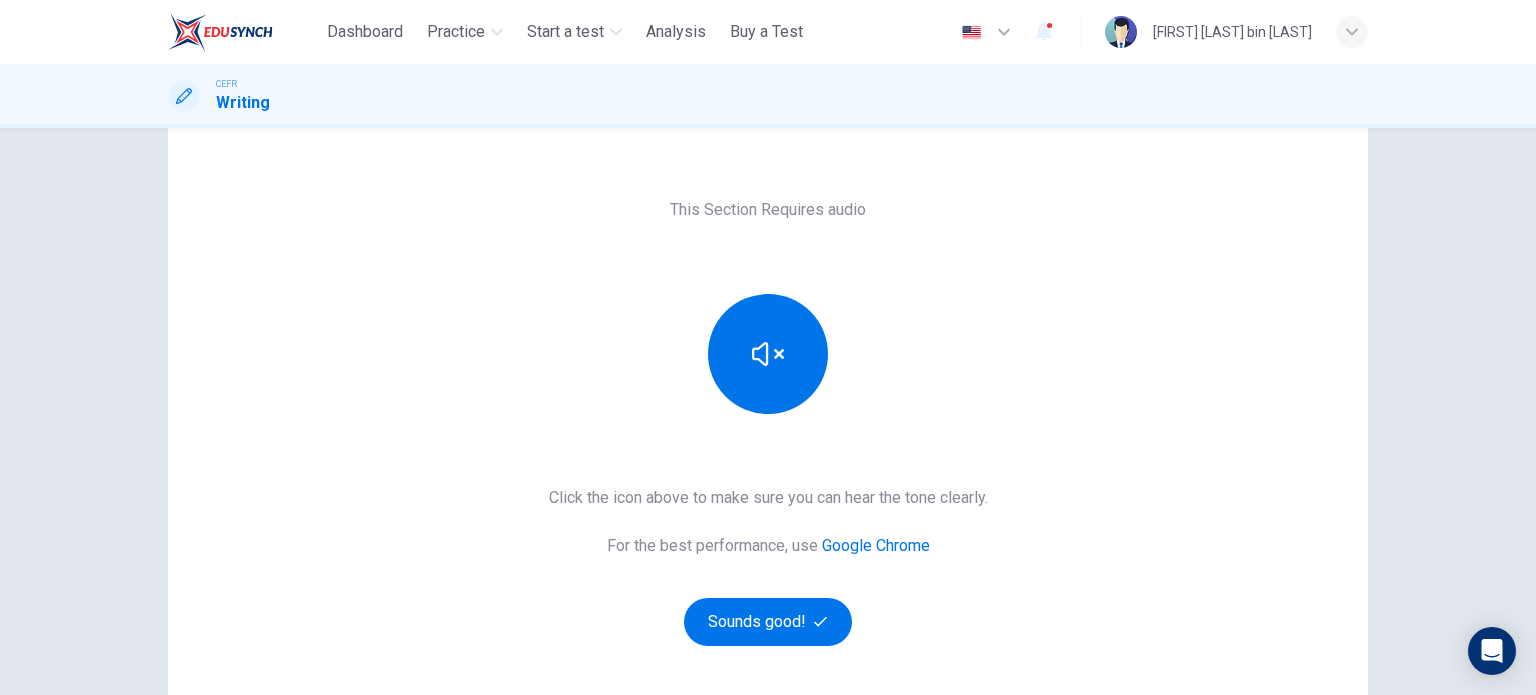 scroll, scrollTop: 100, scrollLeft: 0, axis: vertical 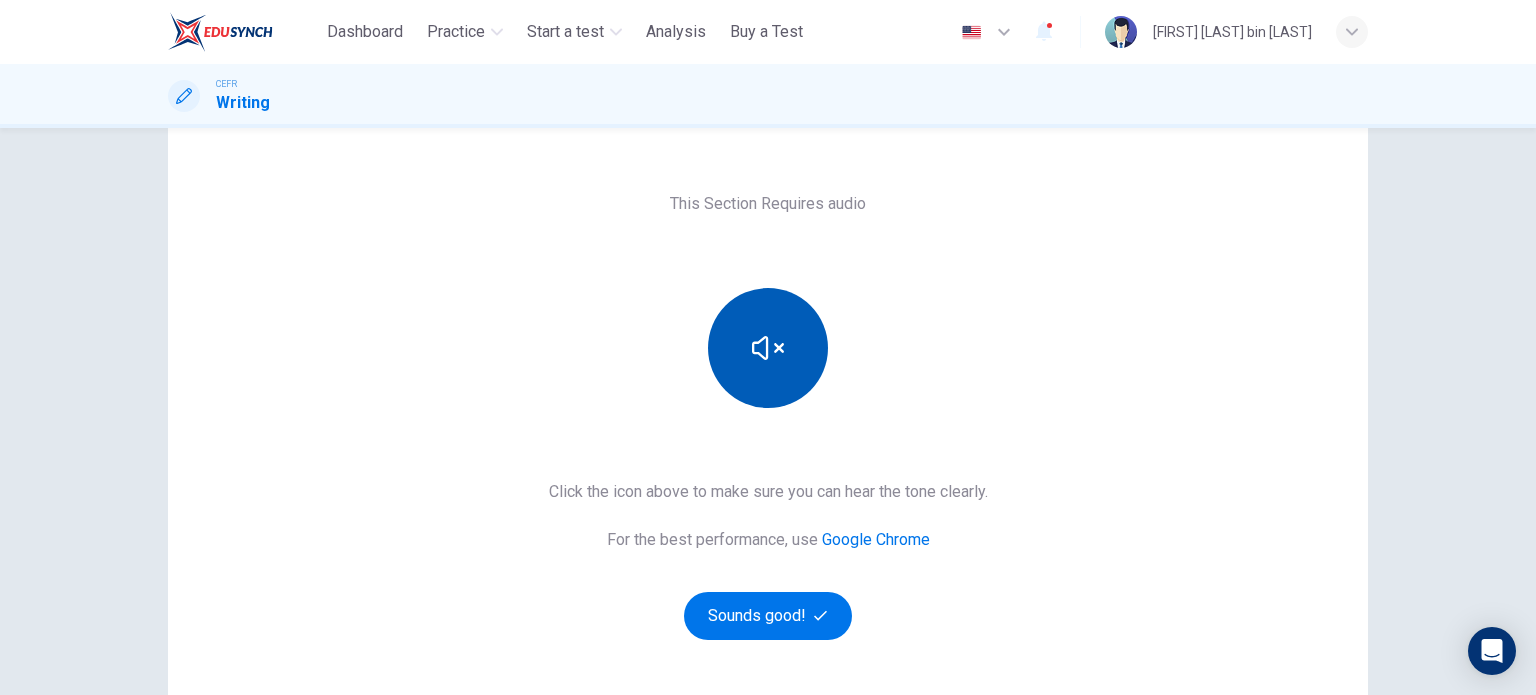click at bounding box center [768, 348] 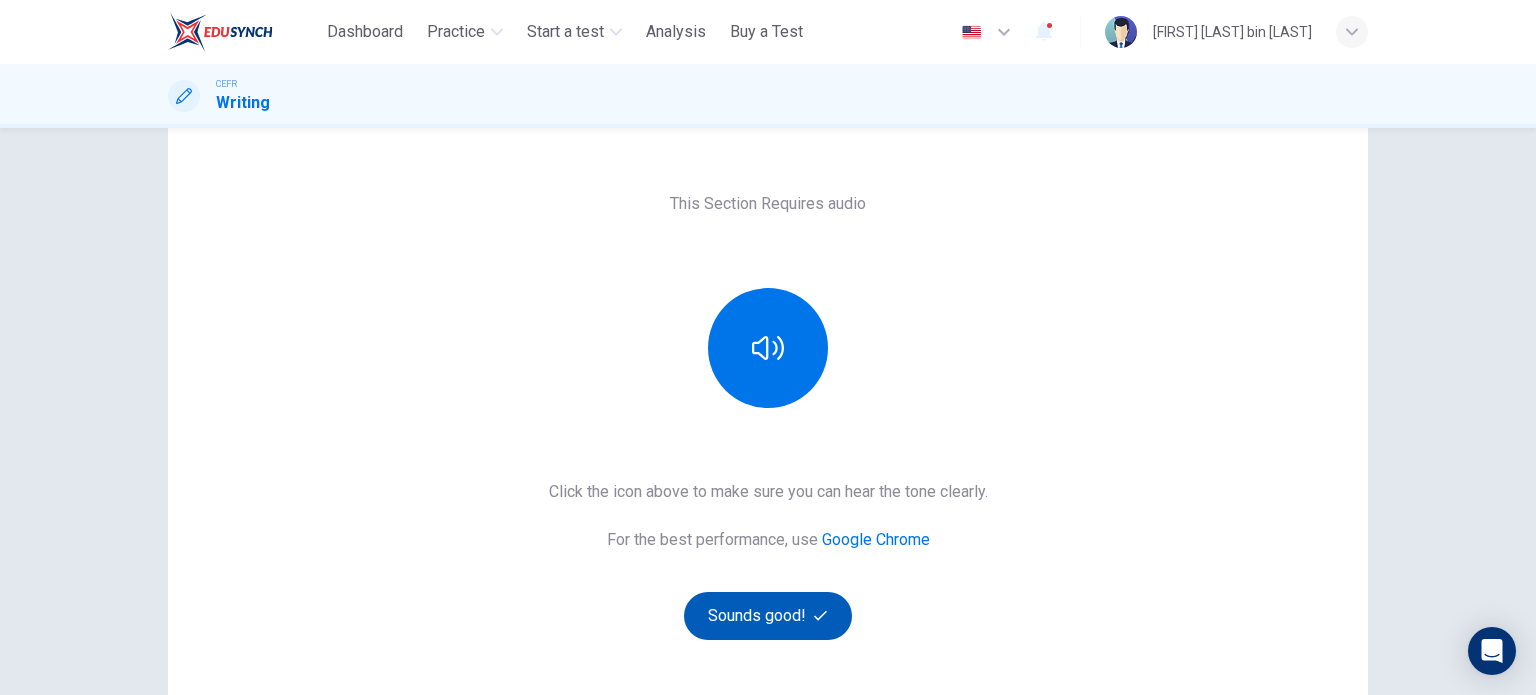 click on "Sounds good!" at bounding box center (768, 616) 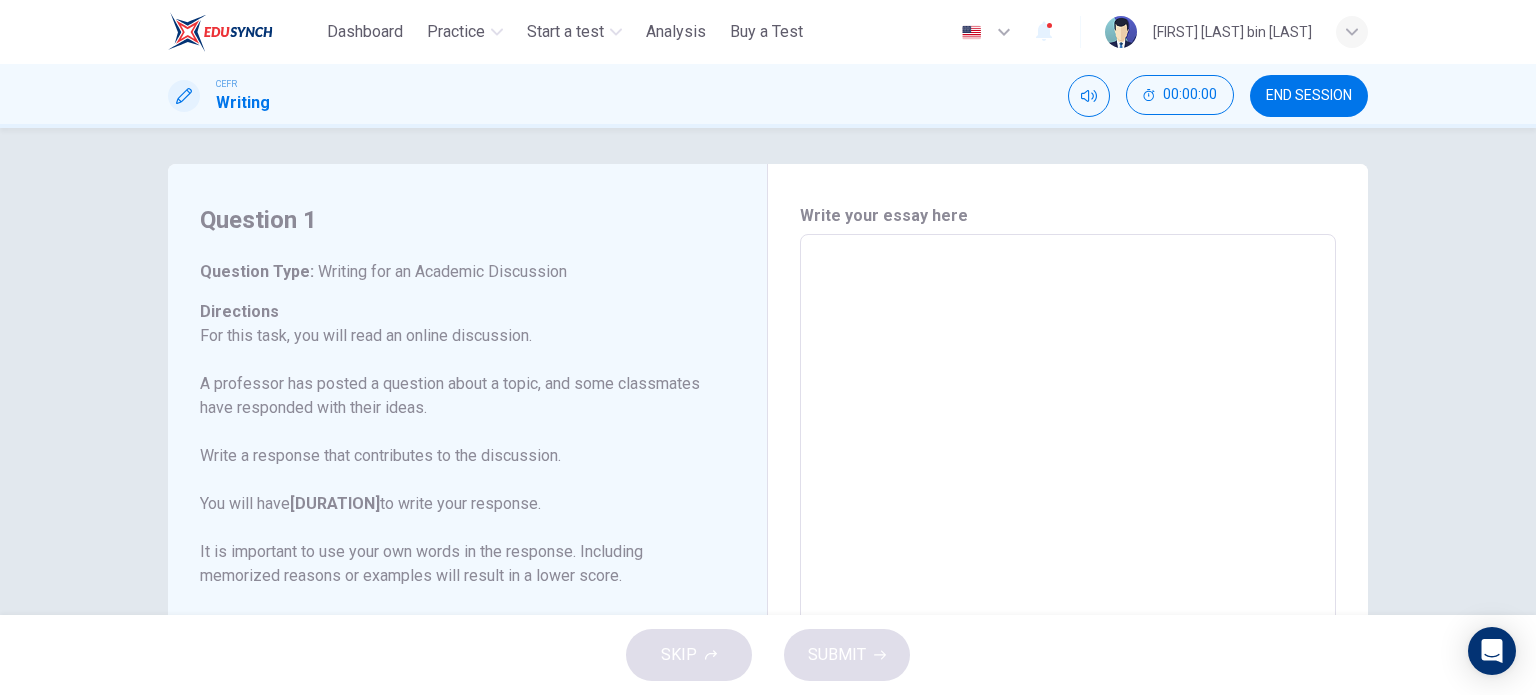 scroll, scrollTop: 0, scrollLeft: 0, axis: both 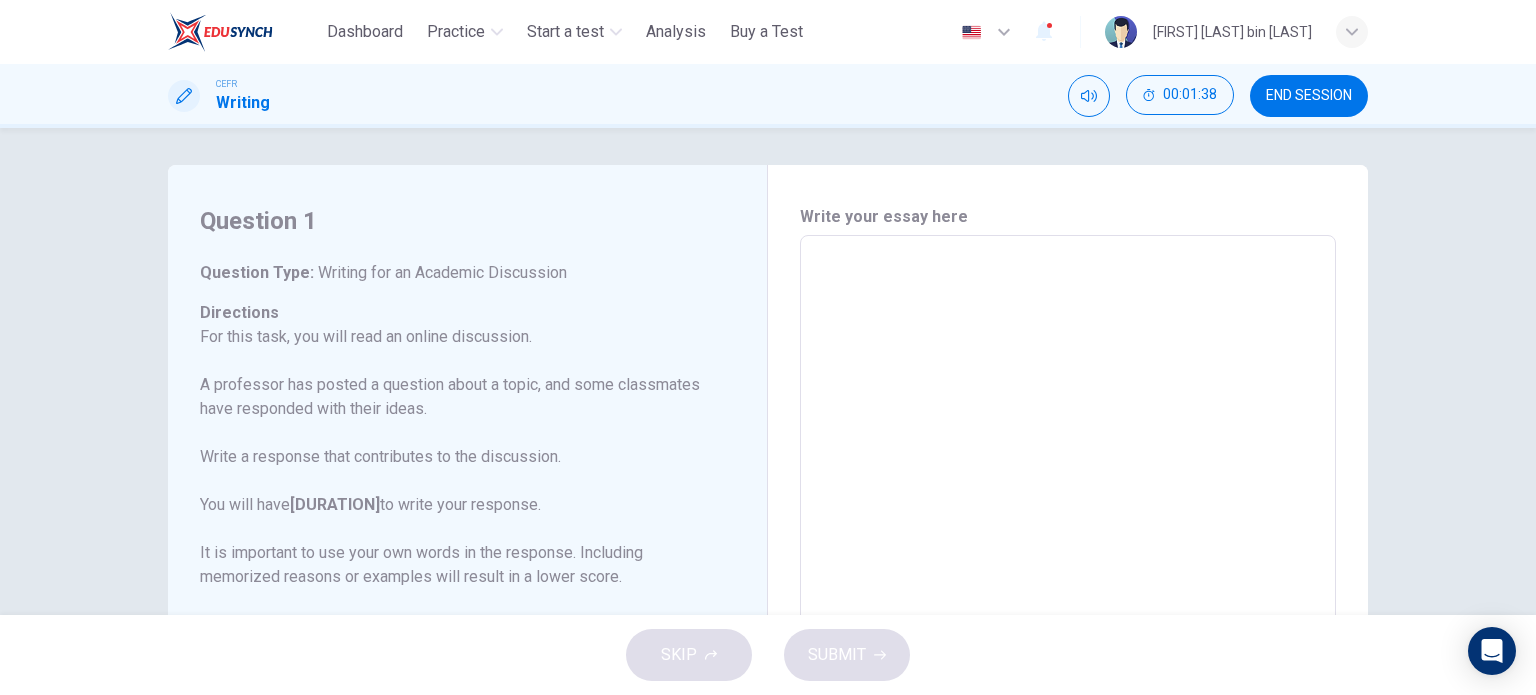 click at bounding box center [1068, 569] 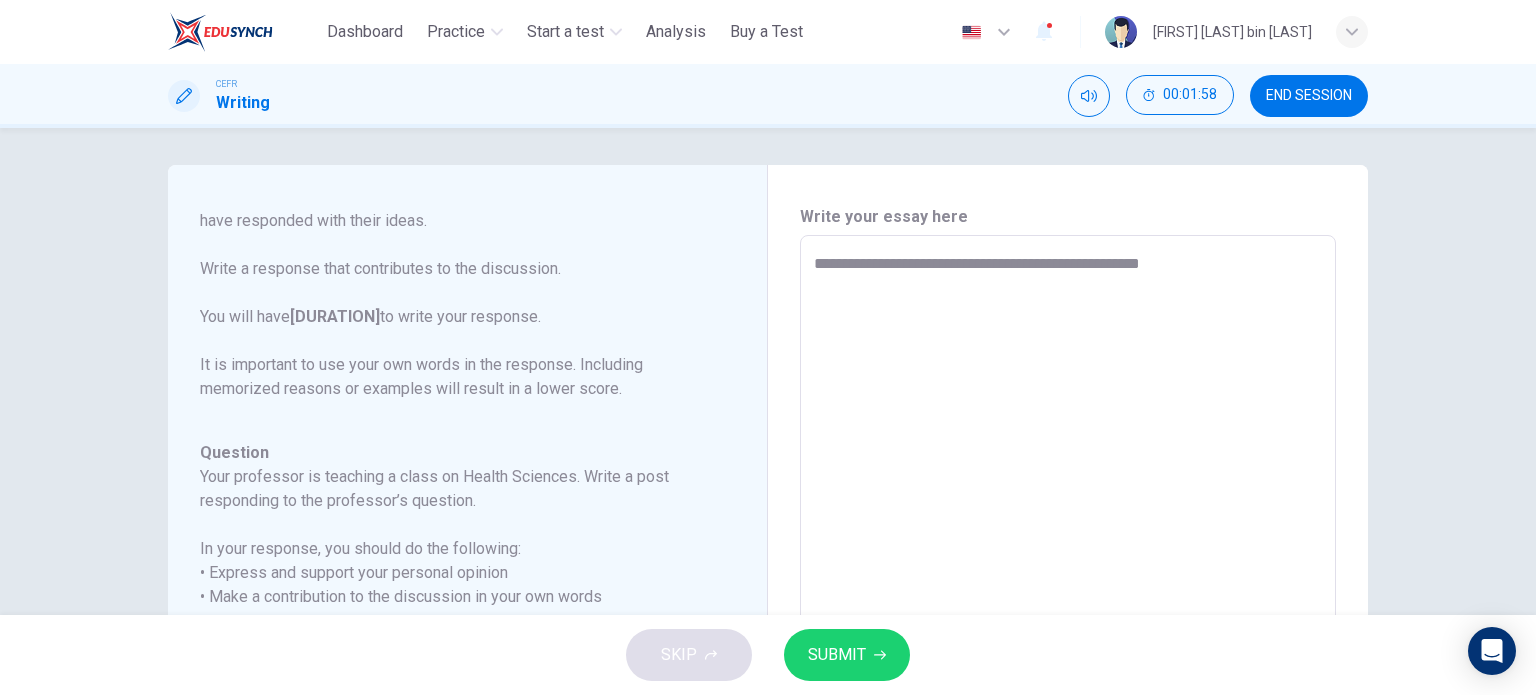 scroll, scrollTop: 197, scrollLeft: 0, axis: vertical 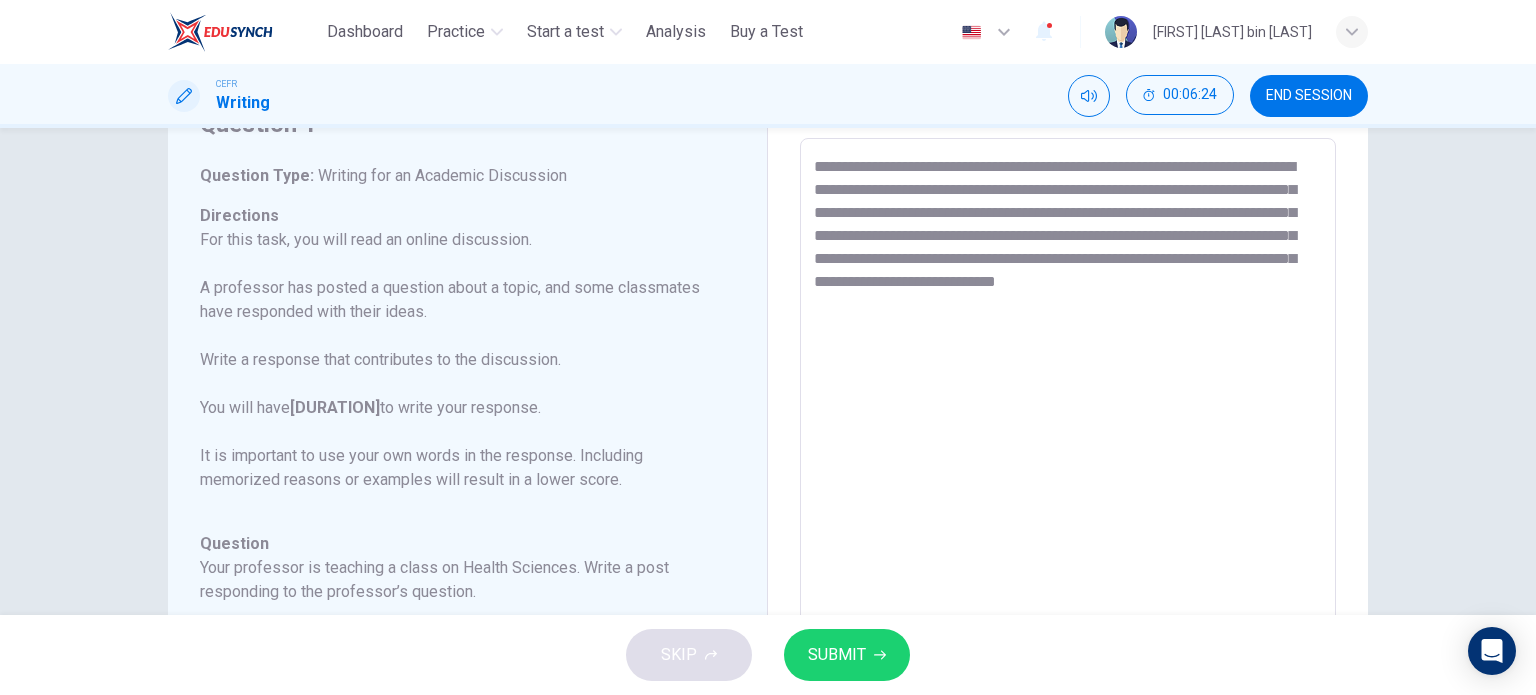 click on "**********" at bounding box center (1068, 472) 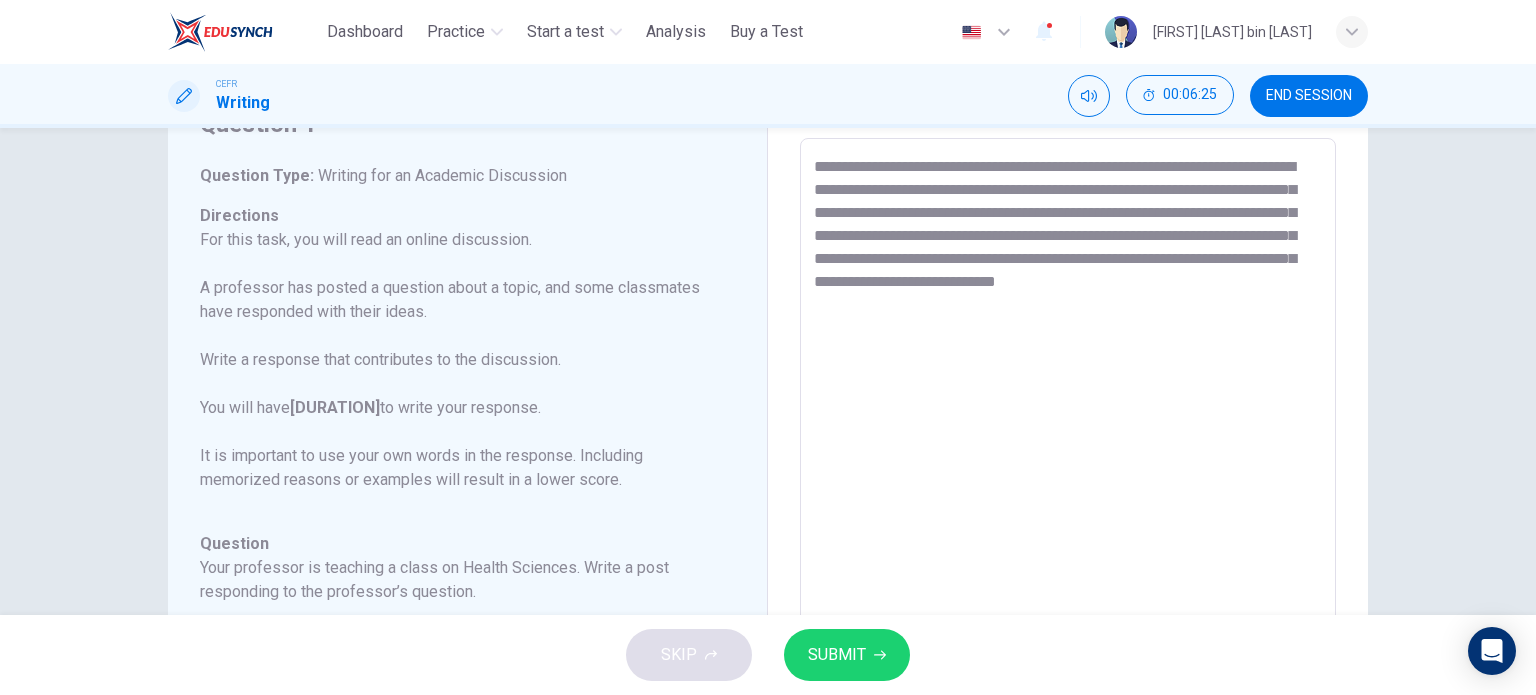 click on "**********" at bounding box center [1068, 472] 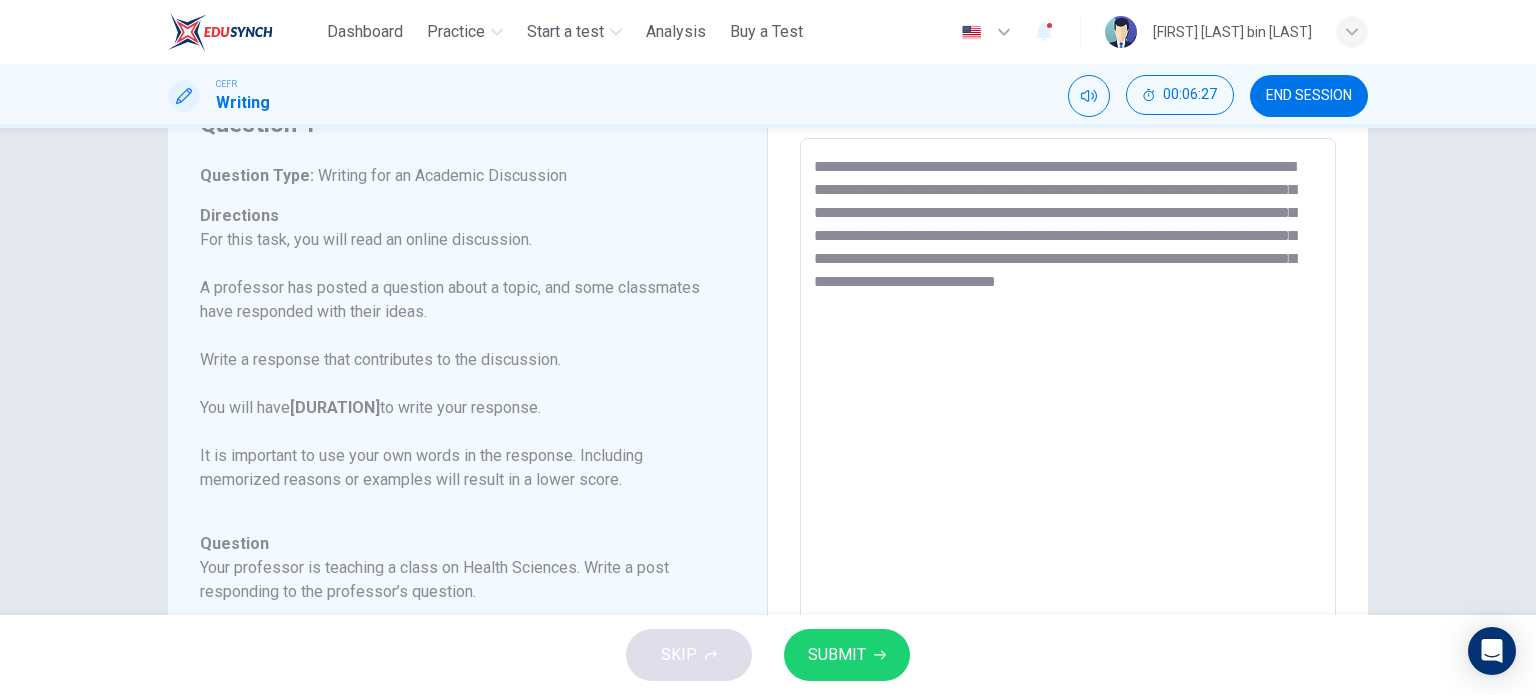 click on "**********" at bounding box center (1068, 472) 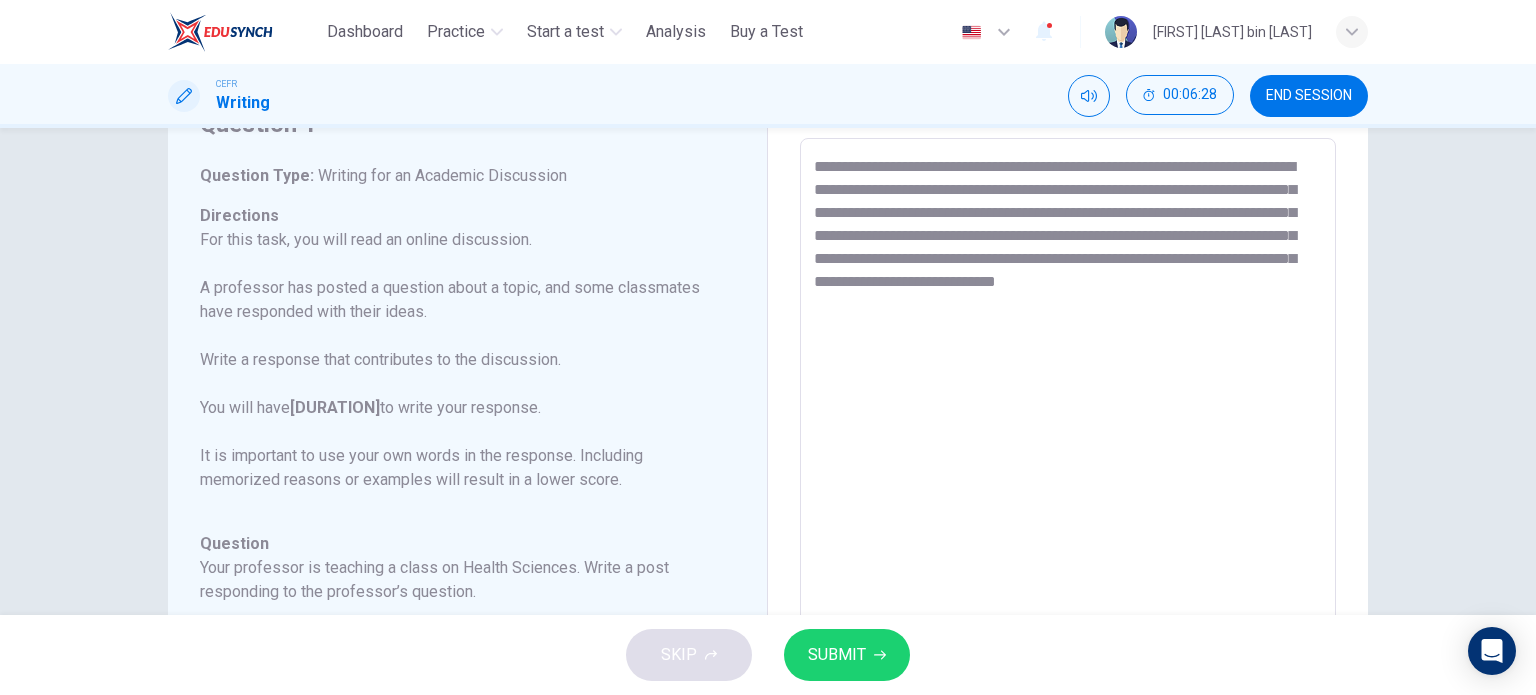 click on "**********" at bounding box center [1068, 472] 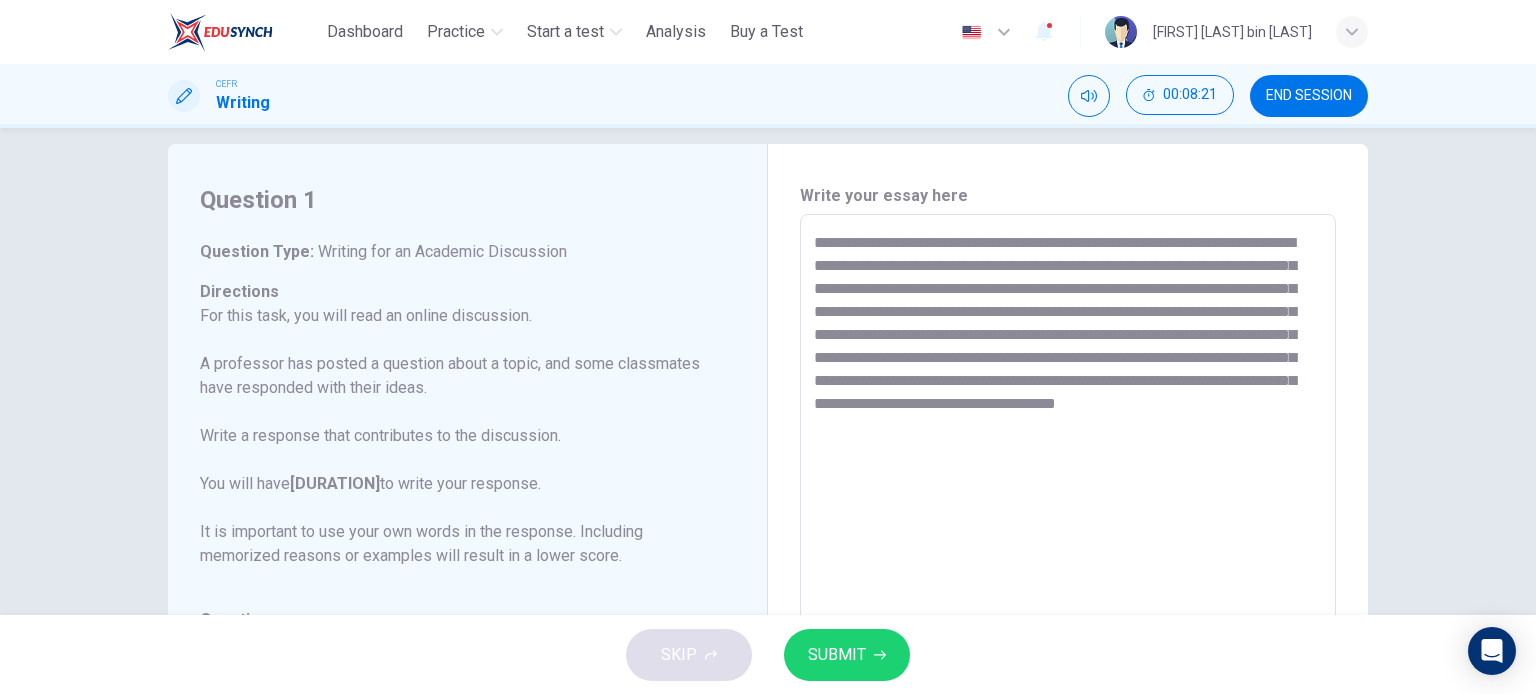 scroll, scrollTop: 0, scrollLeft: 0, axis: both 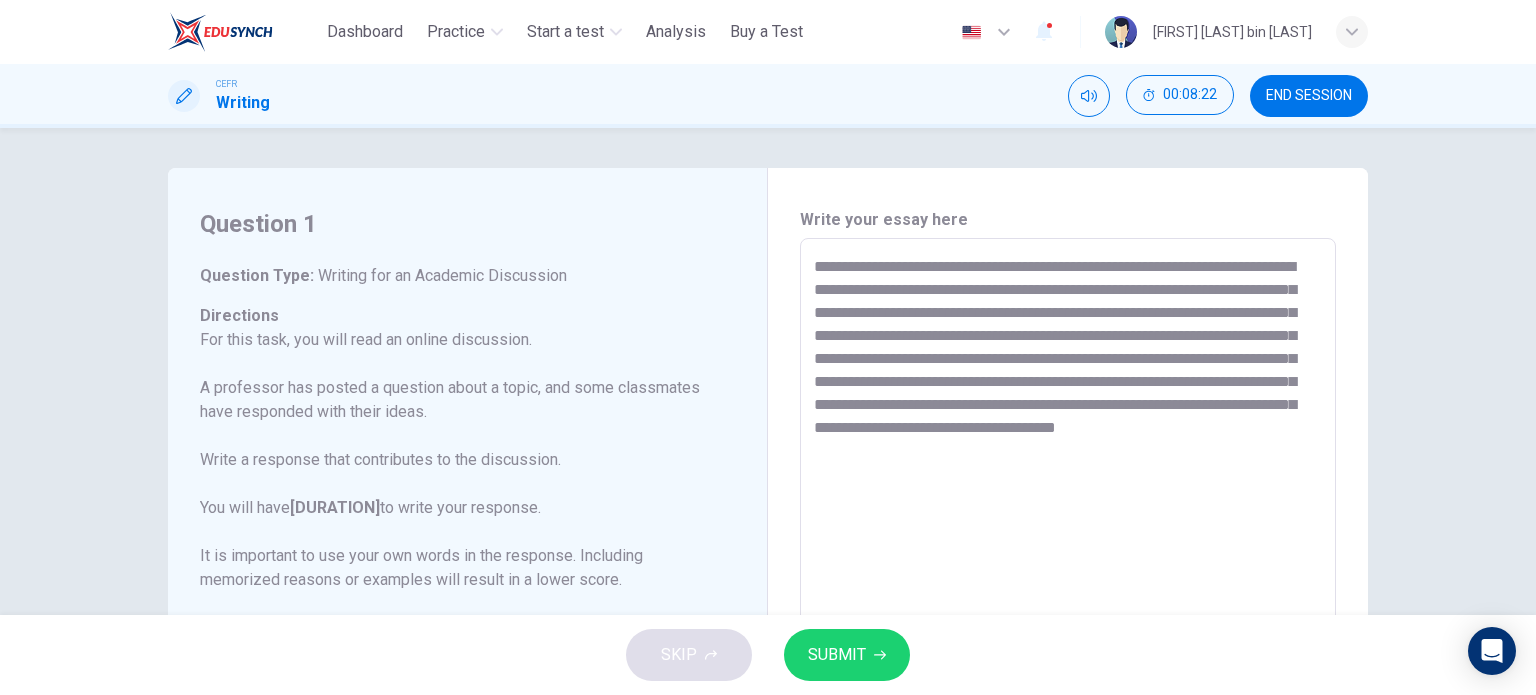 type on "**********" 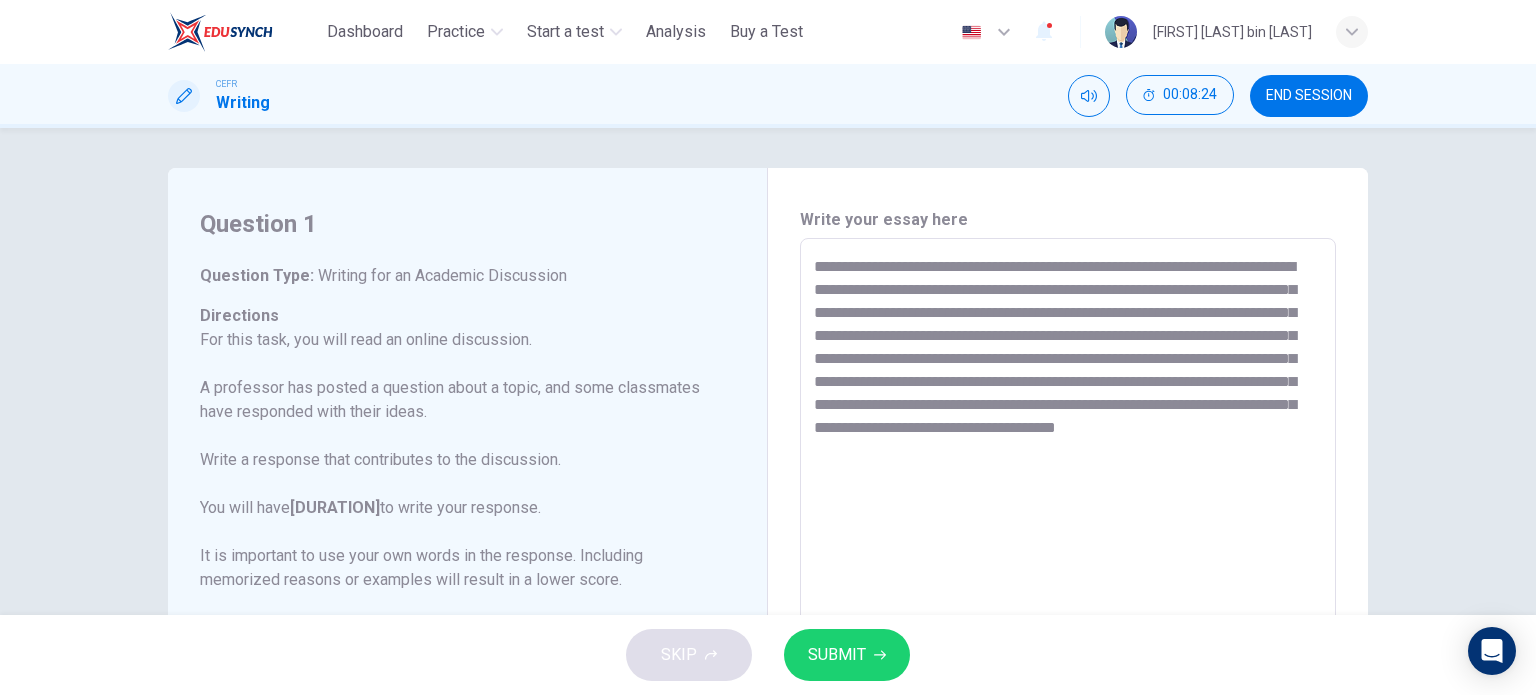 click on "SUBMIT" at bounding box center [837, 655] 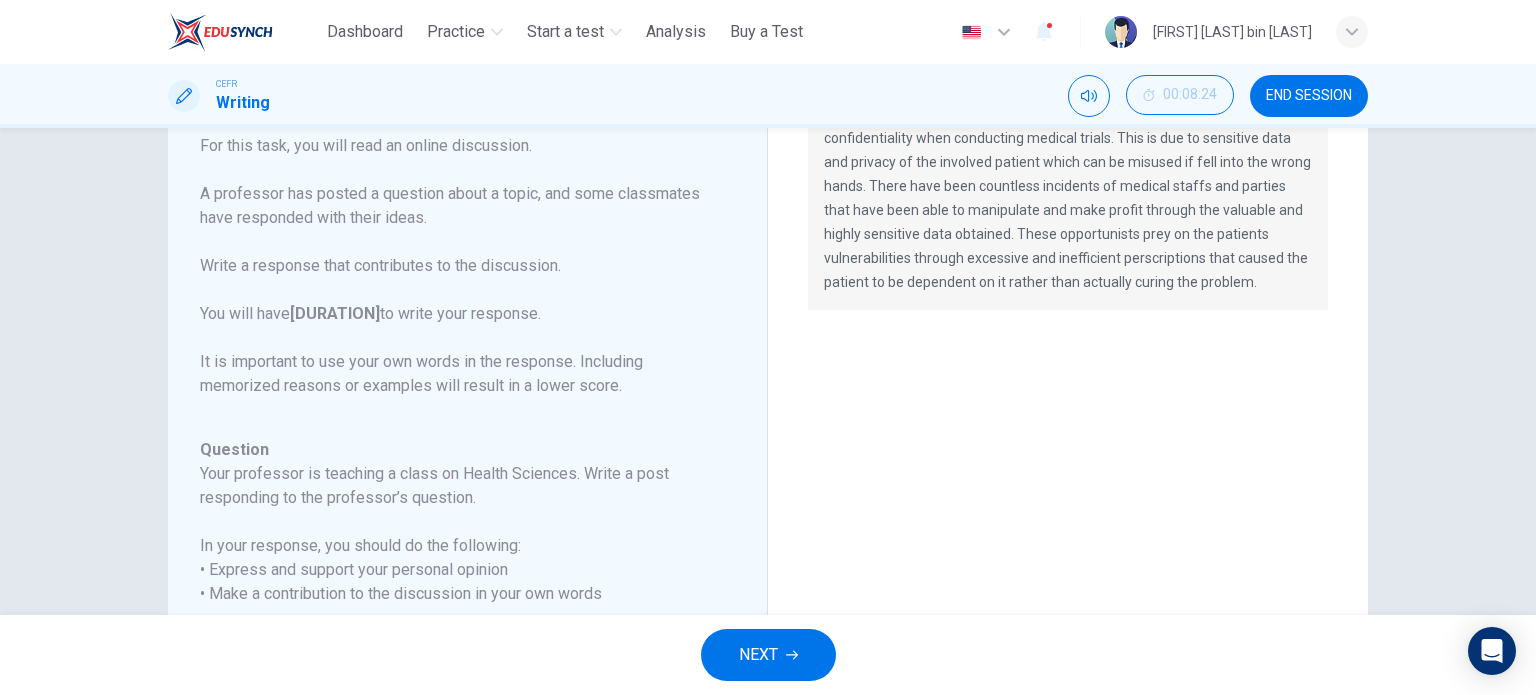 scroll, scrollTop: 103, scrollLeft: 0, axis: vertical 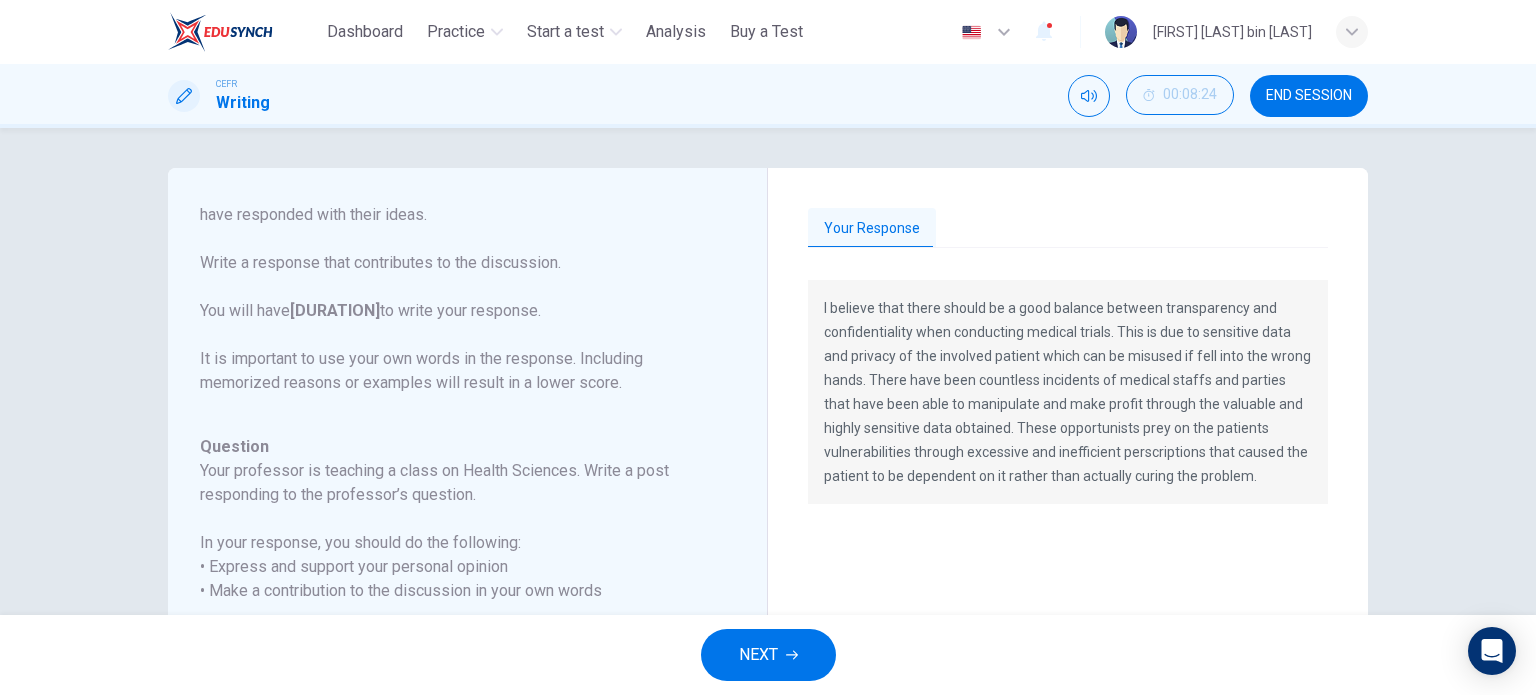 click on "NEXT" at bounding box center [768, 655] 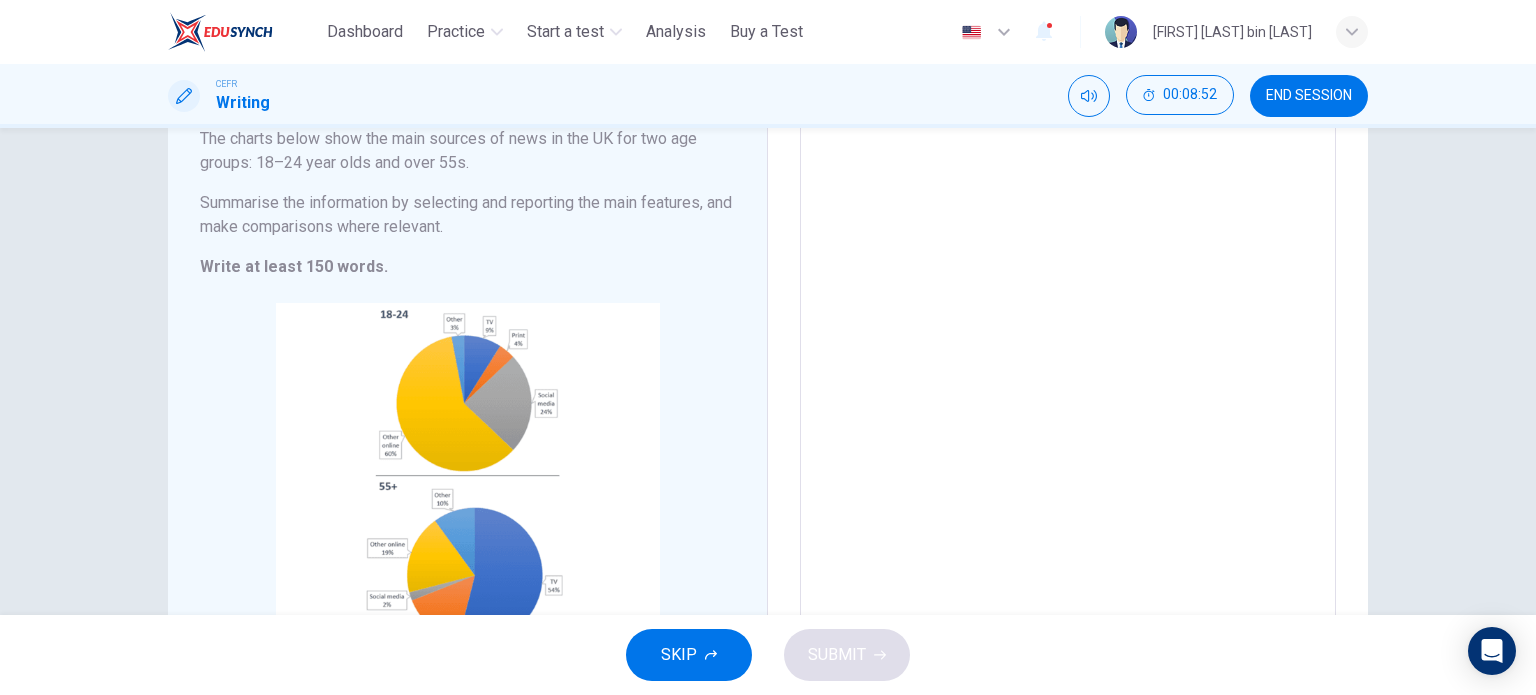 scroll, scrollTop: 125, scrollLeft: 0, axis: vertical 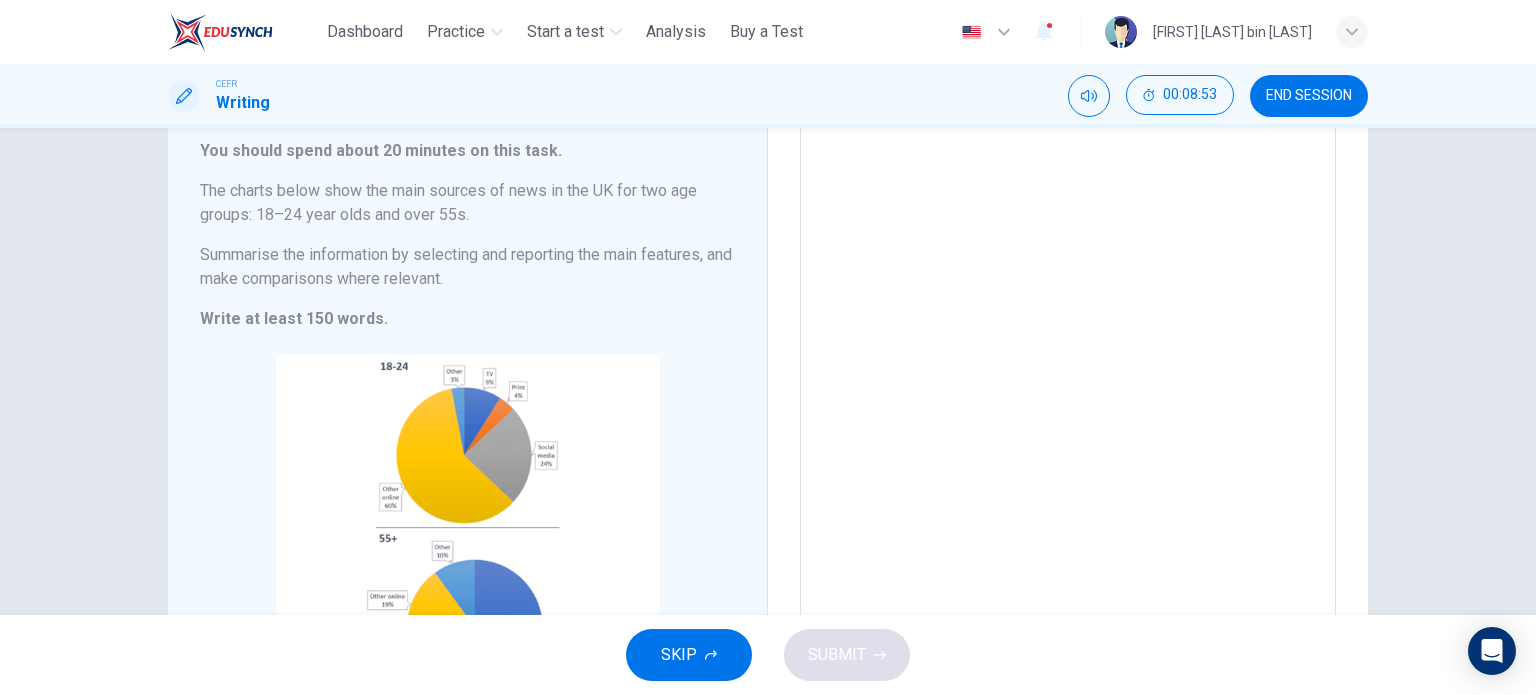 click at bounding box center [1068, 409] 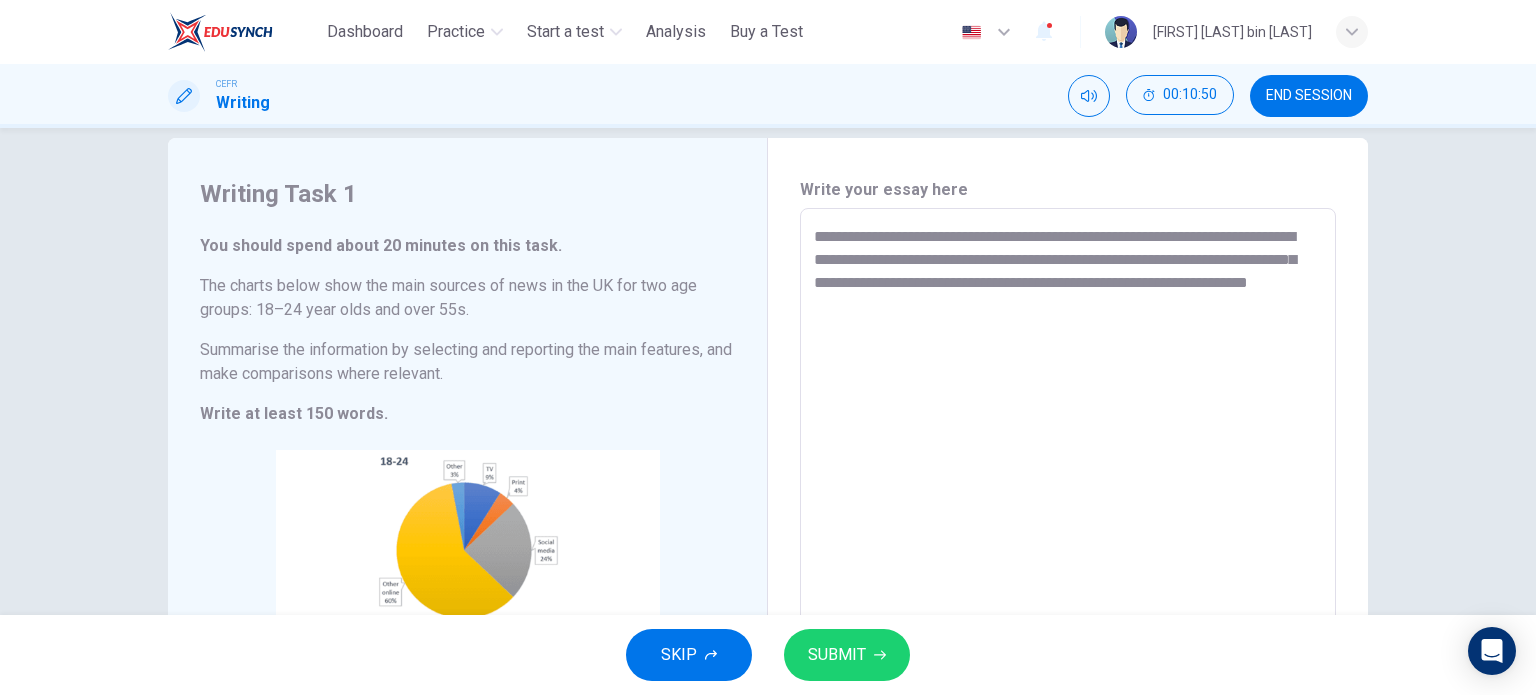 scroll, scrollTop: 25, scrollLeft: 0, axis: vertical 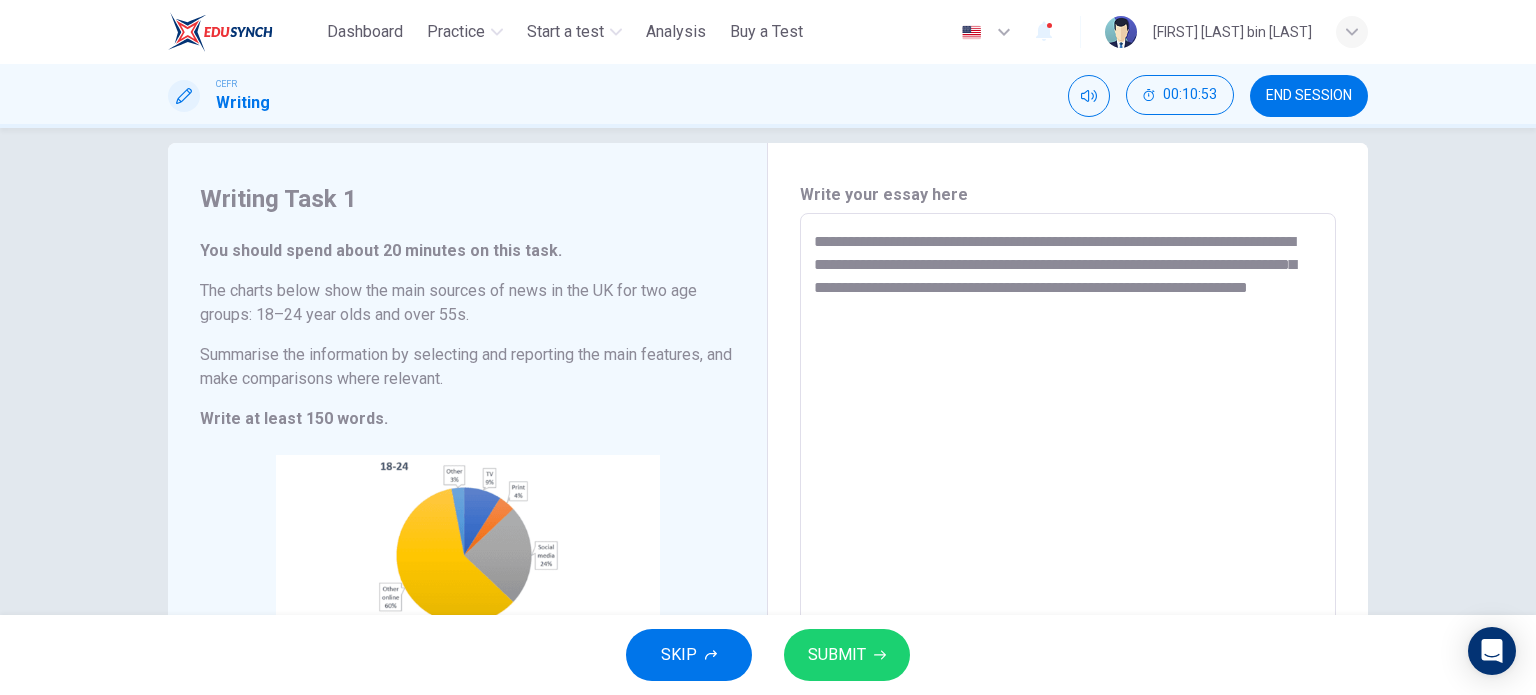 click on "**********" at bounding box center (1068, 509) 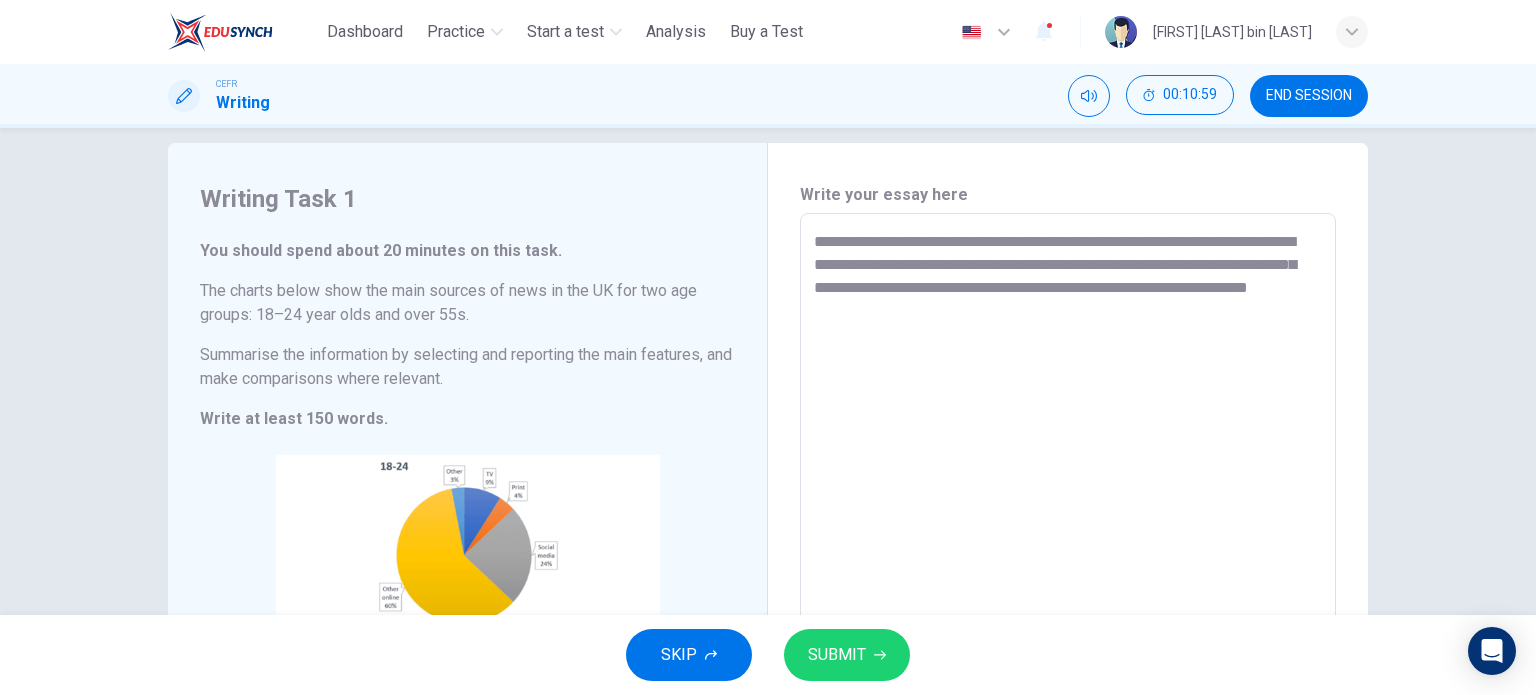 click on "**********" at bounding box center (1068, 509) 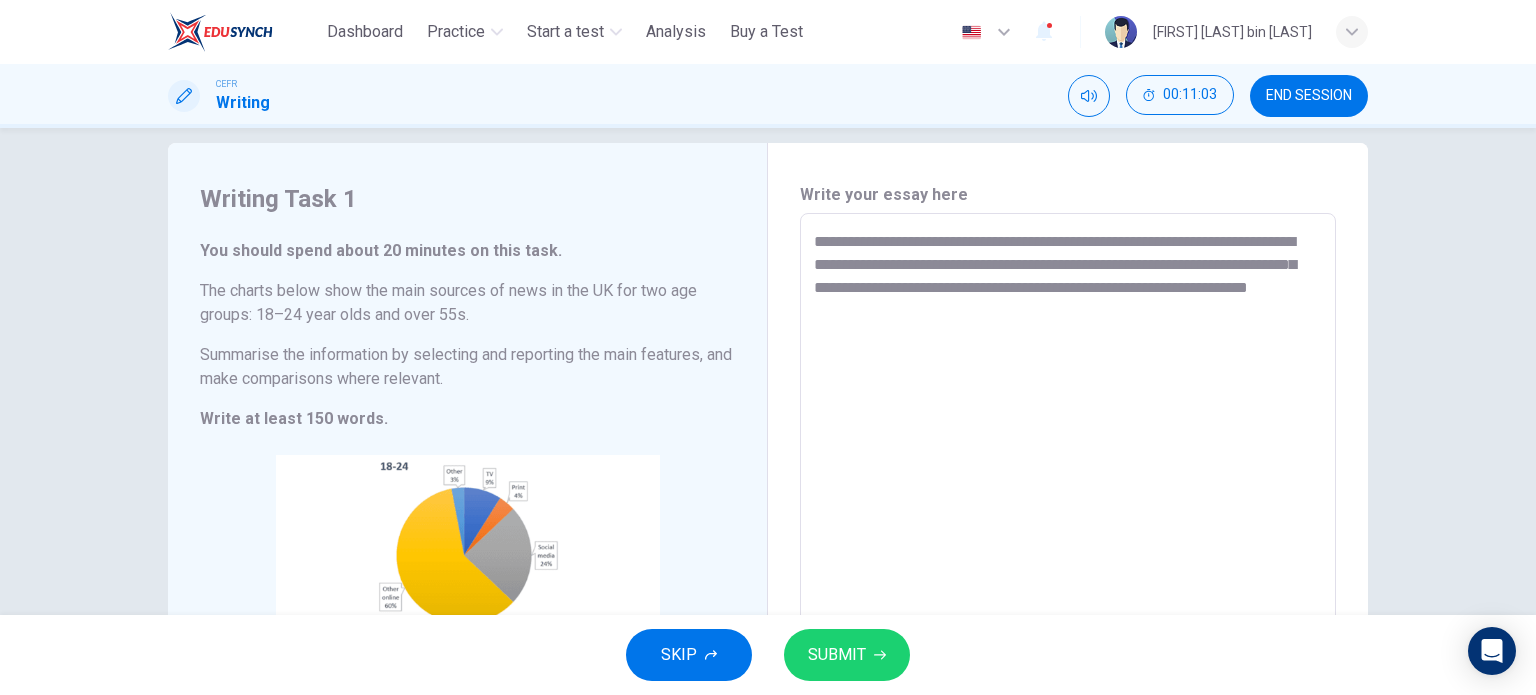 drag, startPoint x: 908, startPoint y: 258, endPoint x: 1179, endPoint y: 239, distance: 271.66522 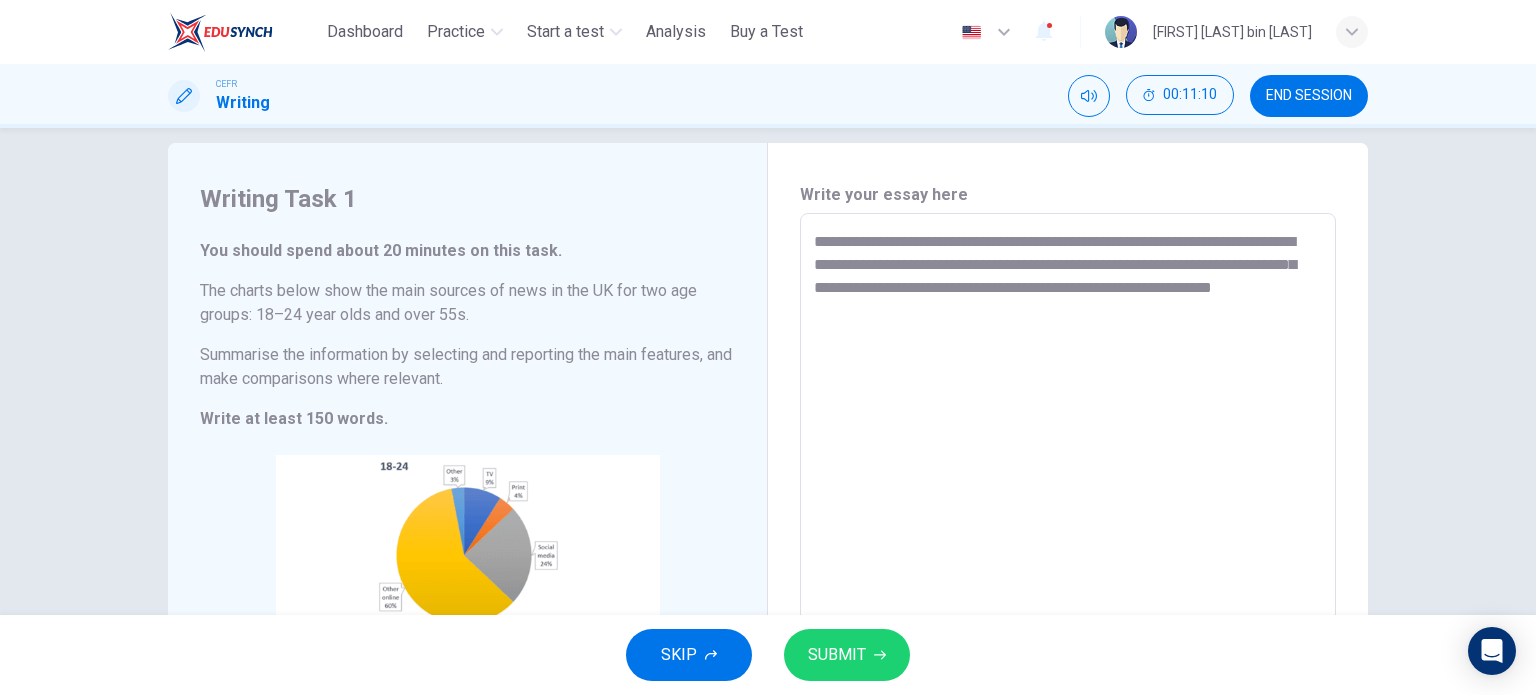click on "**********" at bounding box center (1068, 509) 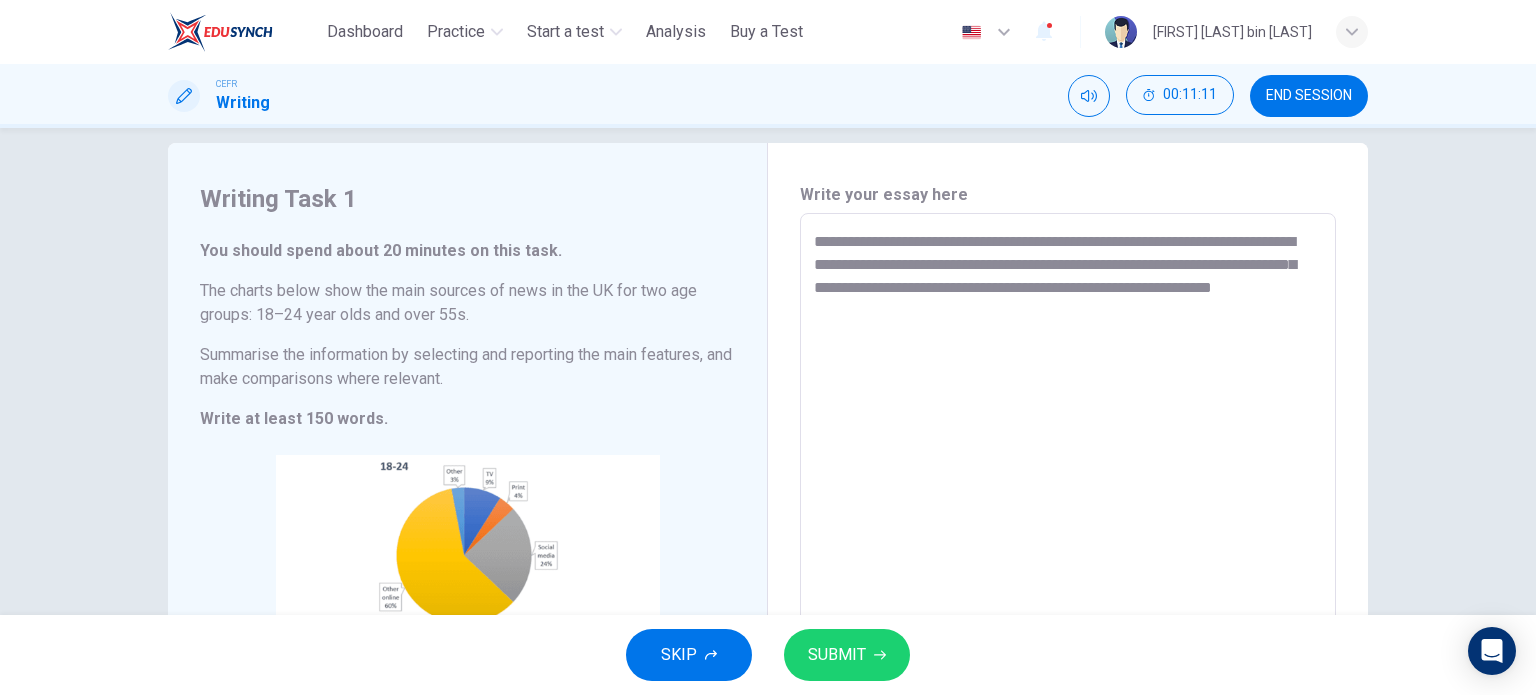 click on "**********" at bounding box center [1068, 509] 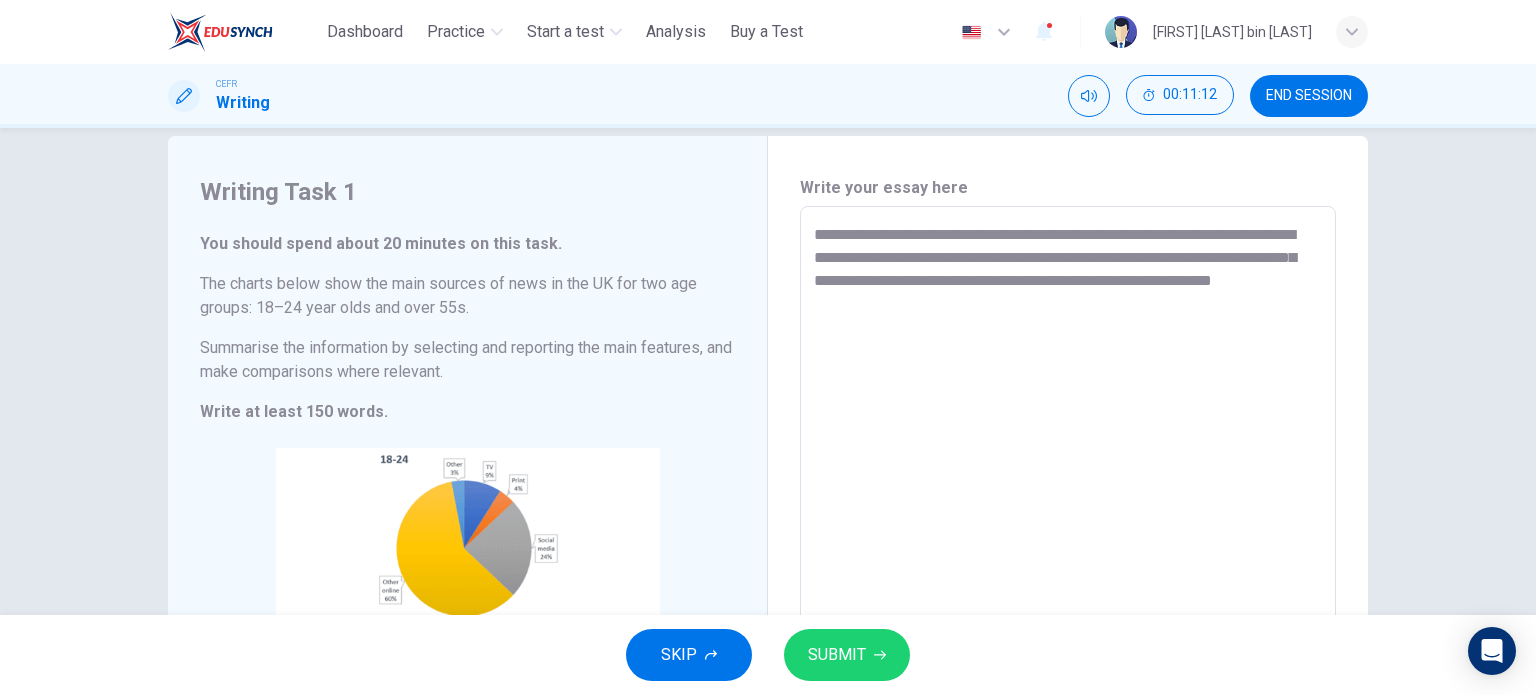 scroll, scrollTop: 25, scrollLeft: 0, axis: vertical 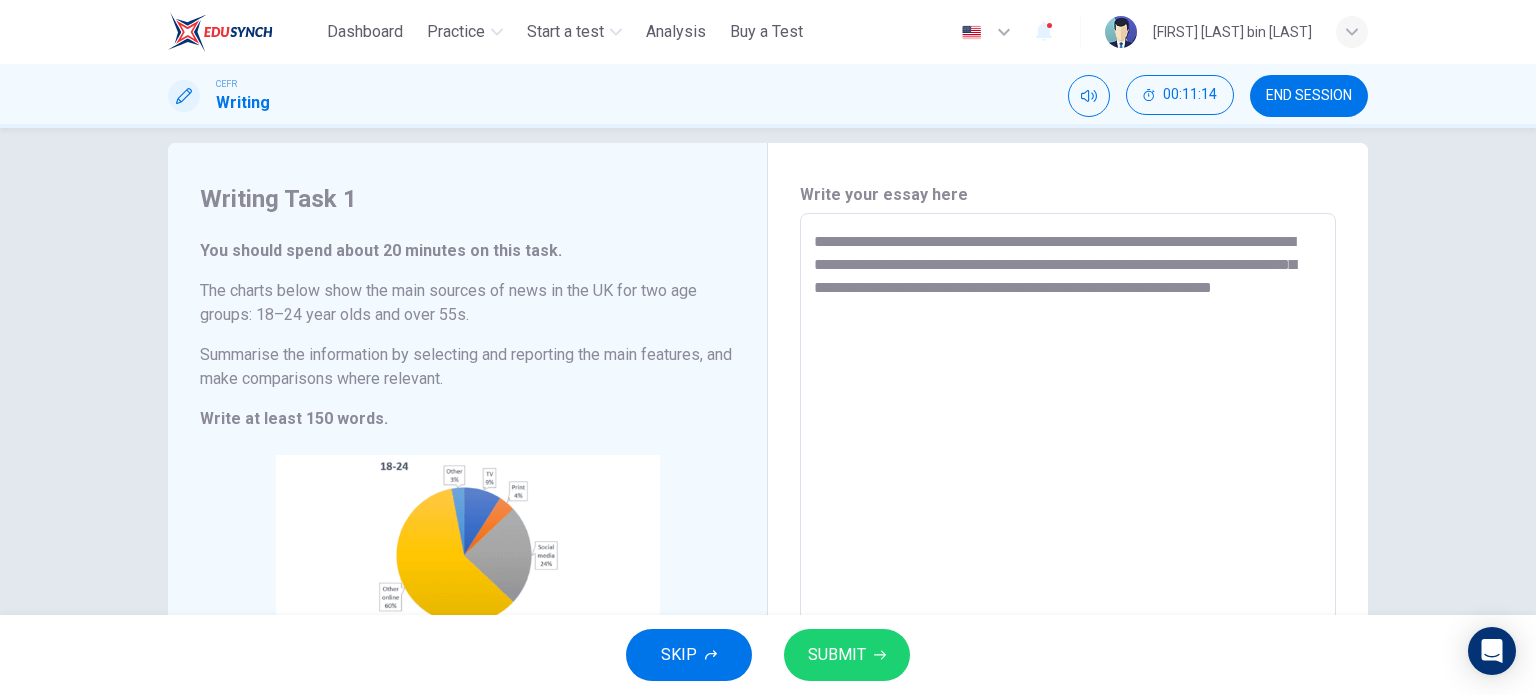 click on "**********" at bounding box center [1068, 509] 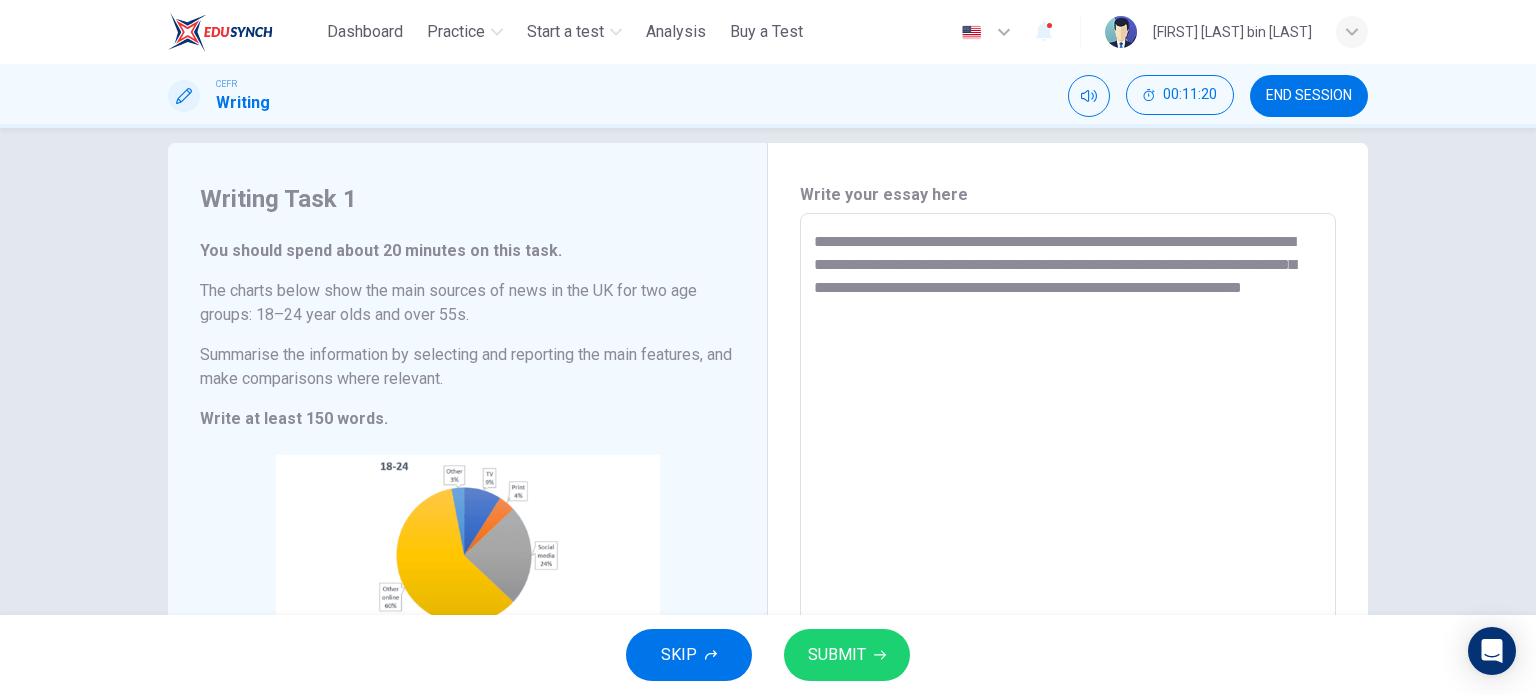 click on "**********" at bounding box center (1068, 509) 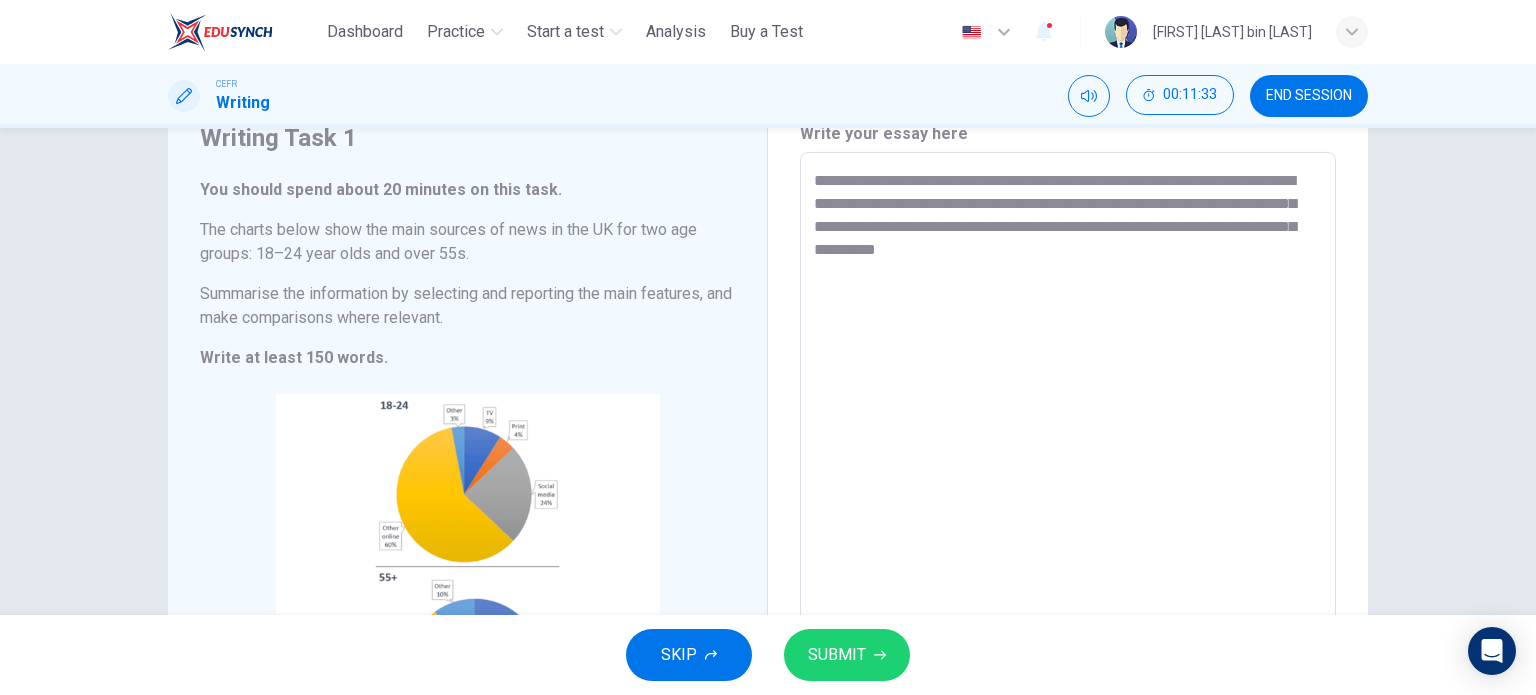scroll, scrollTop: 25, scrollLeft: 0, axis: vertical 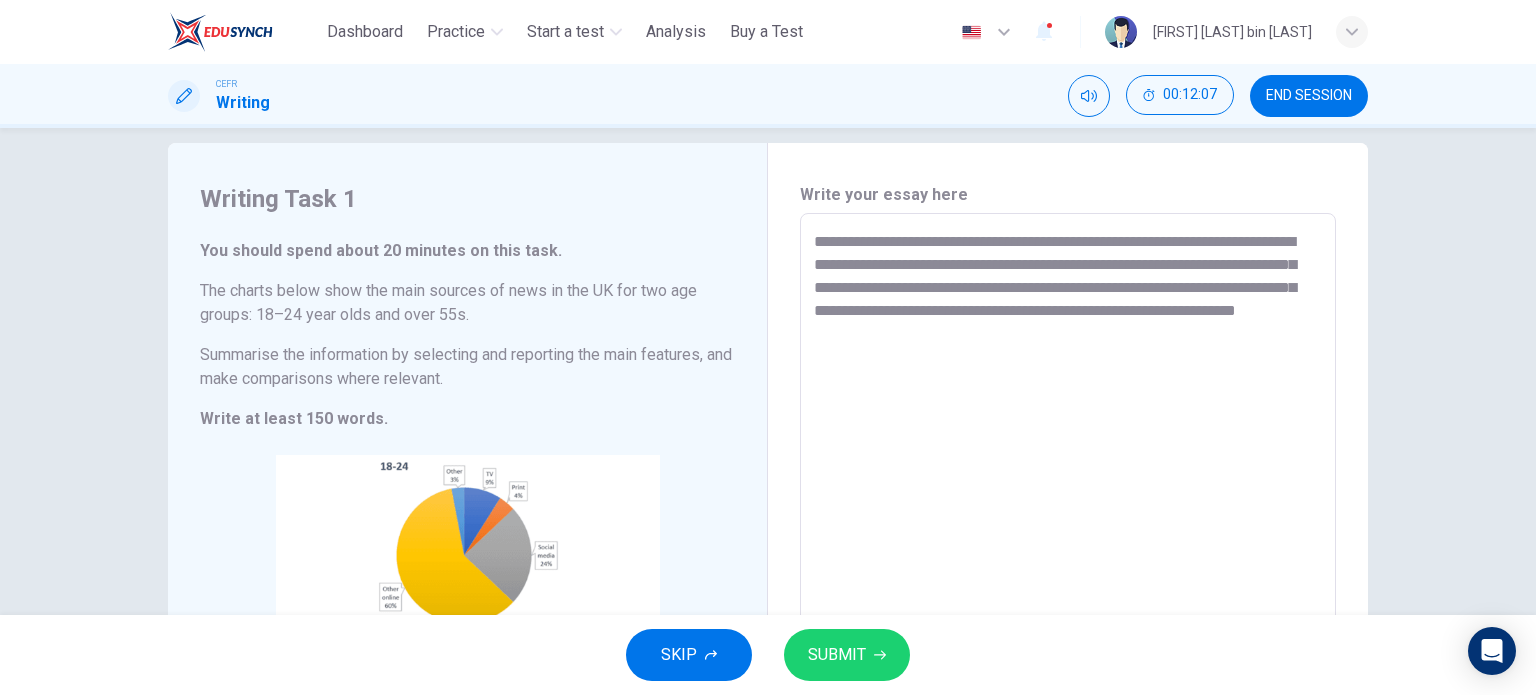 click on "**********" at bounding box center (1068, 509) 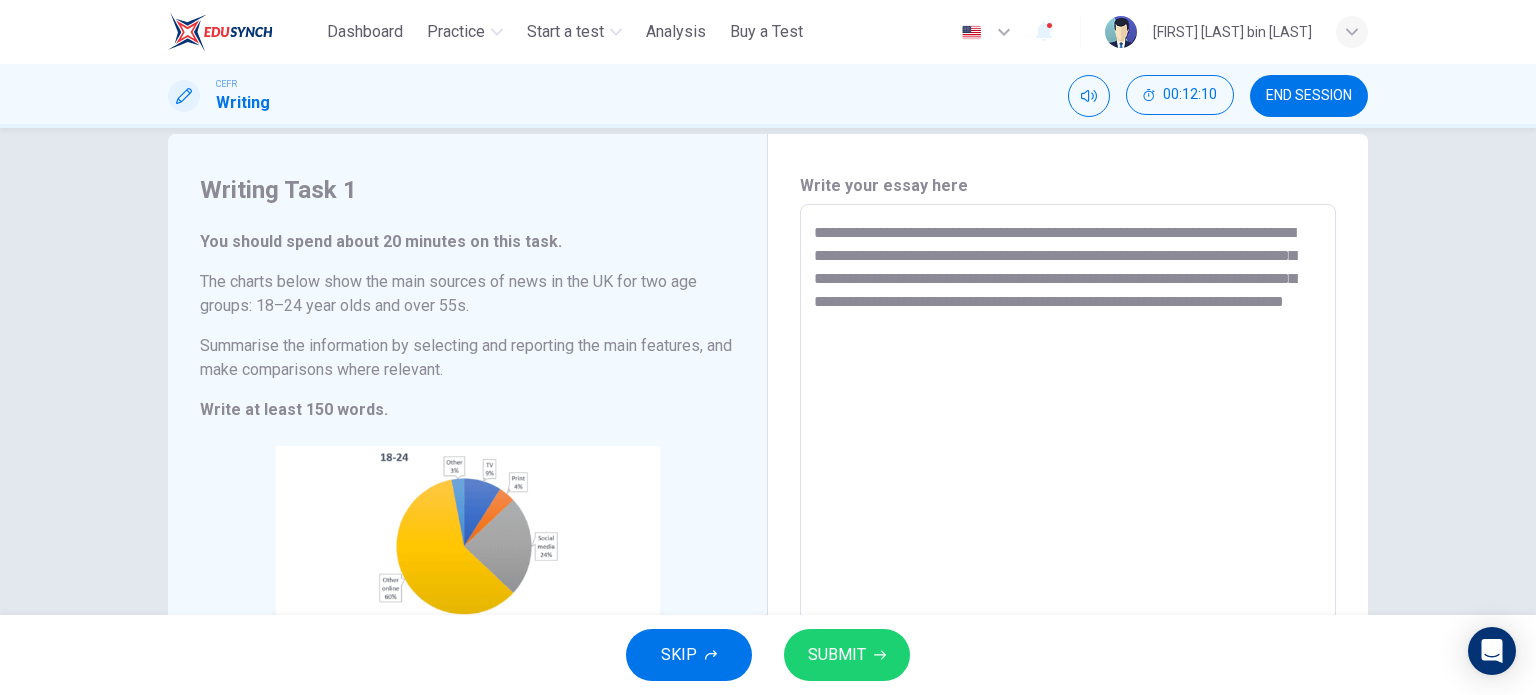 scroll, scrollTop: 25, scrollLeft: 0, axis: vertical 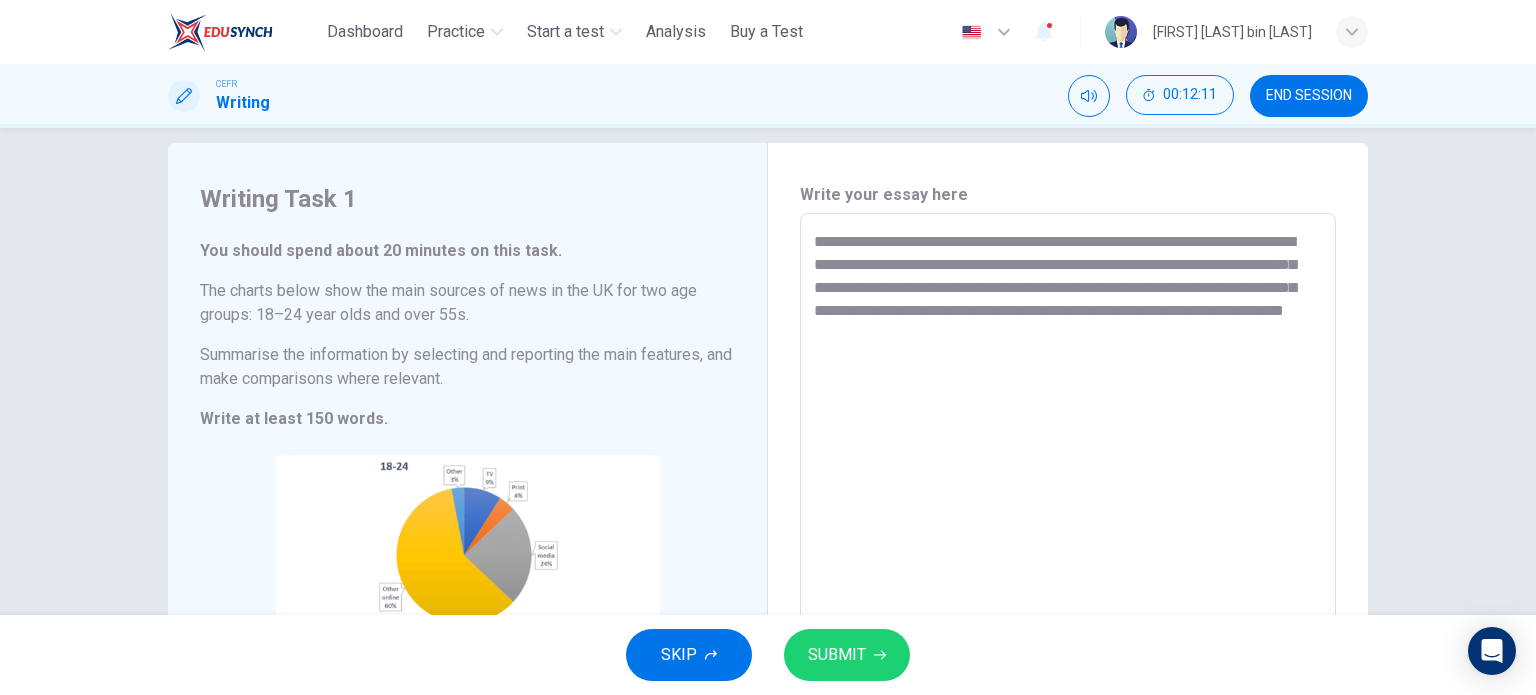 click on "**********" at bounding box center (1068, 509) 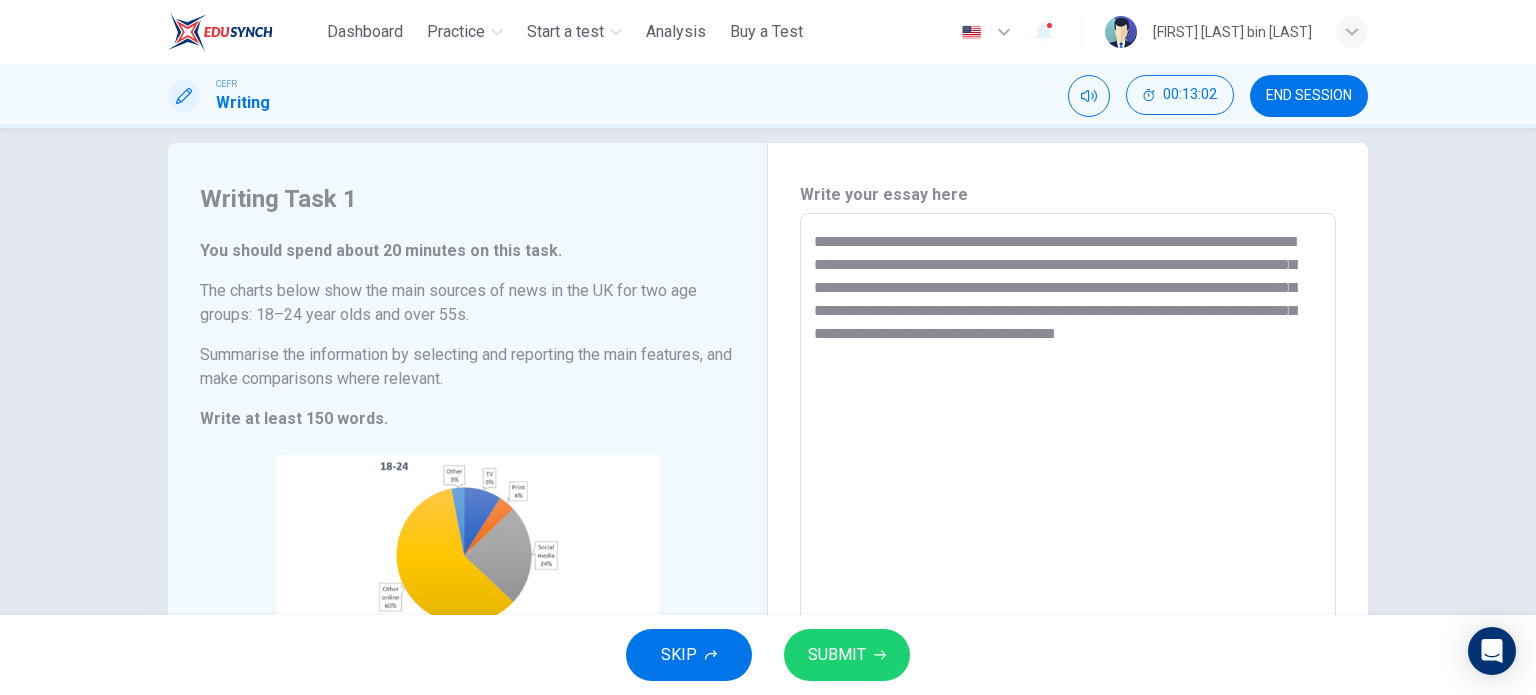 click on "**********" at bounding box center [1068, 509] 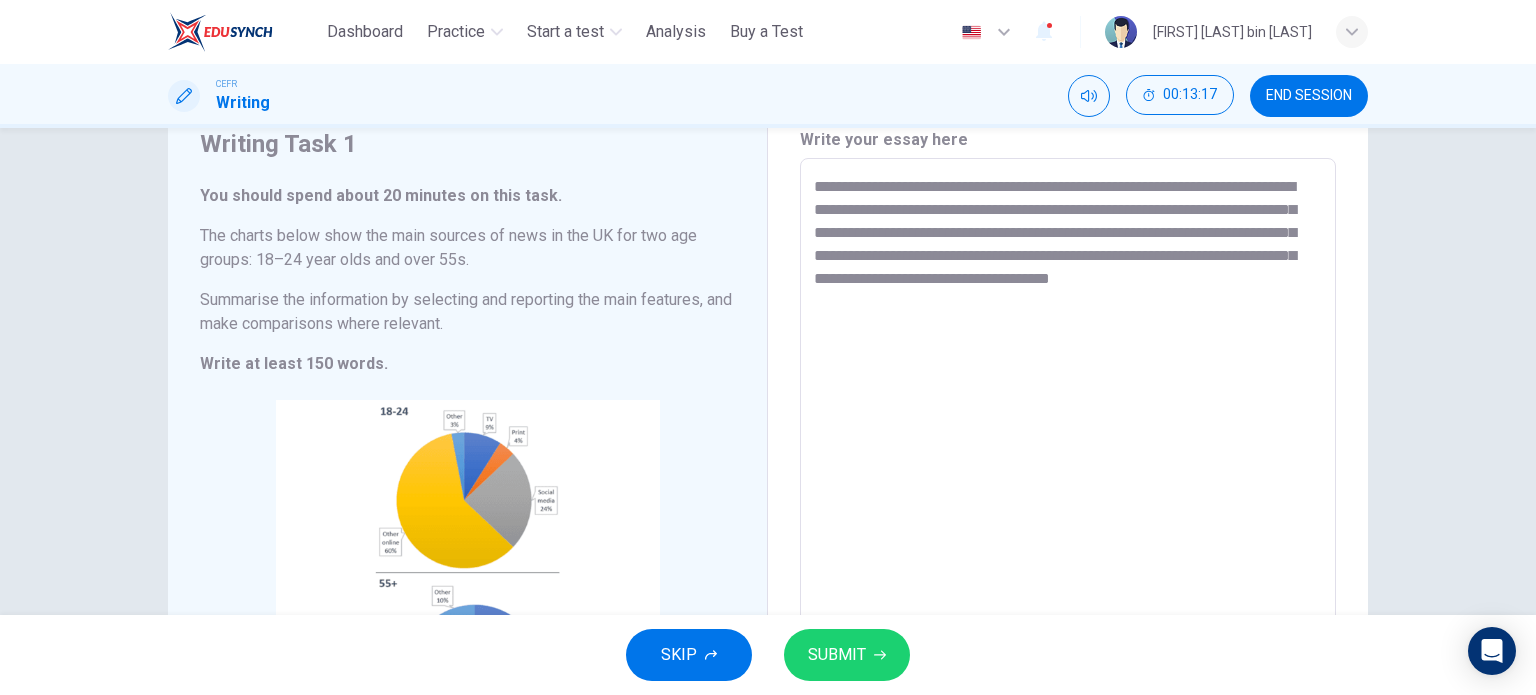 scroll, scrollTop: 25, scrollLeft: 0, axis: vertical 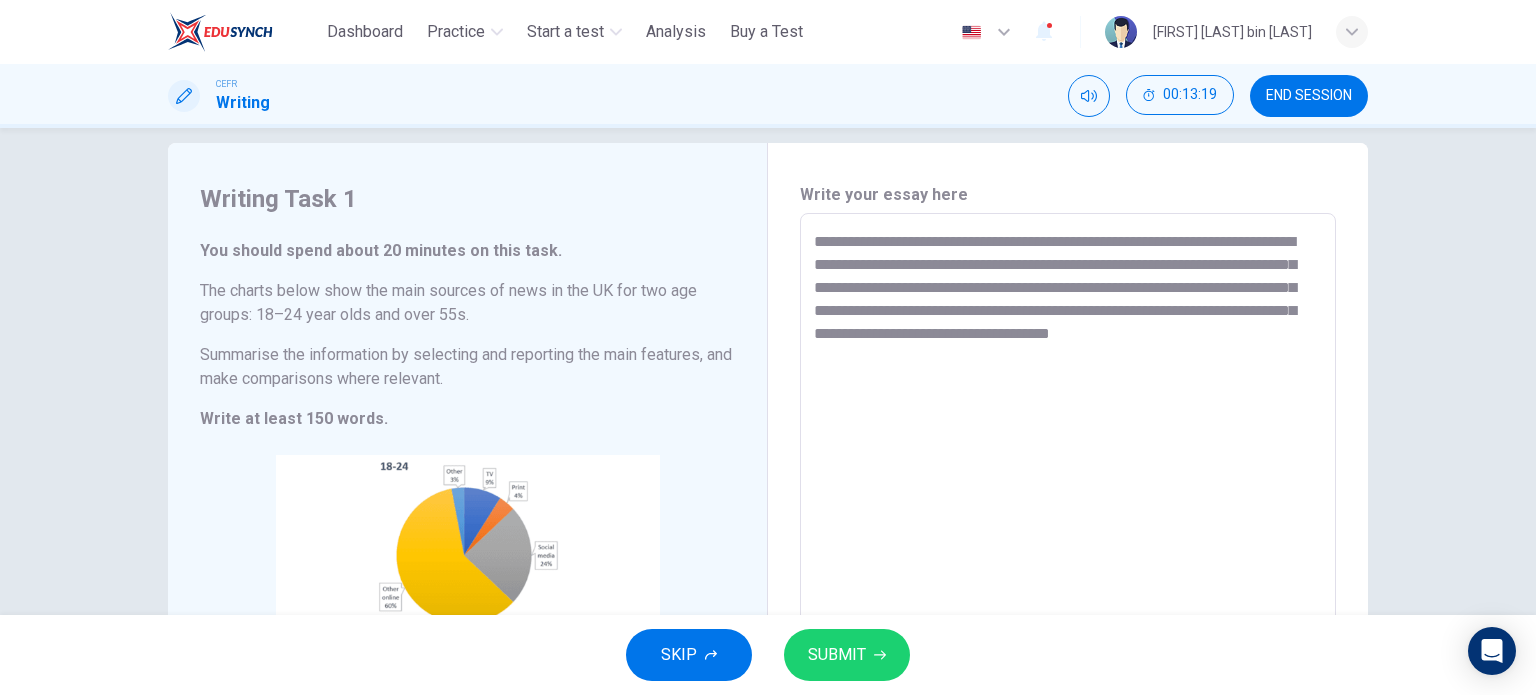 click on "**********" at bounding box center (1068, 509) 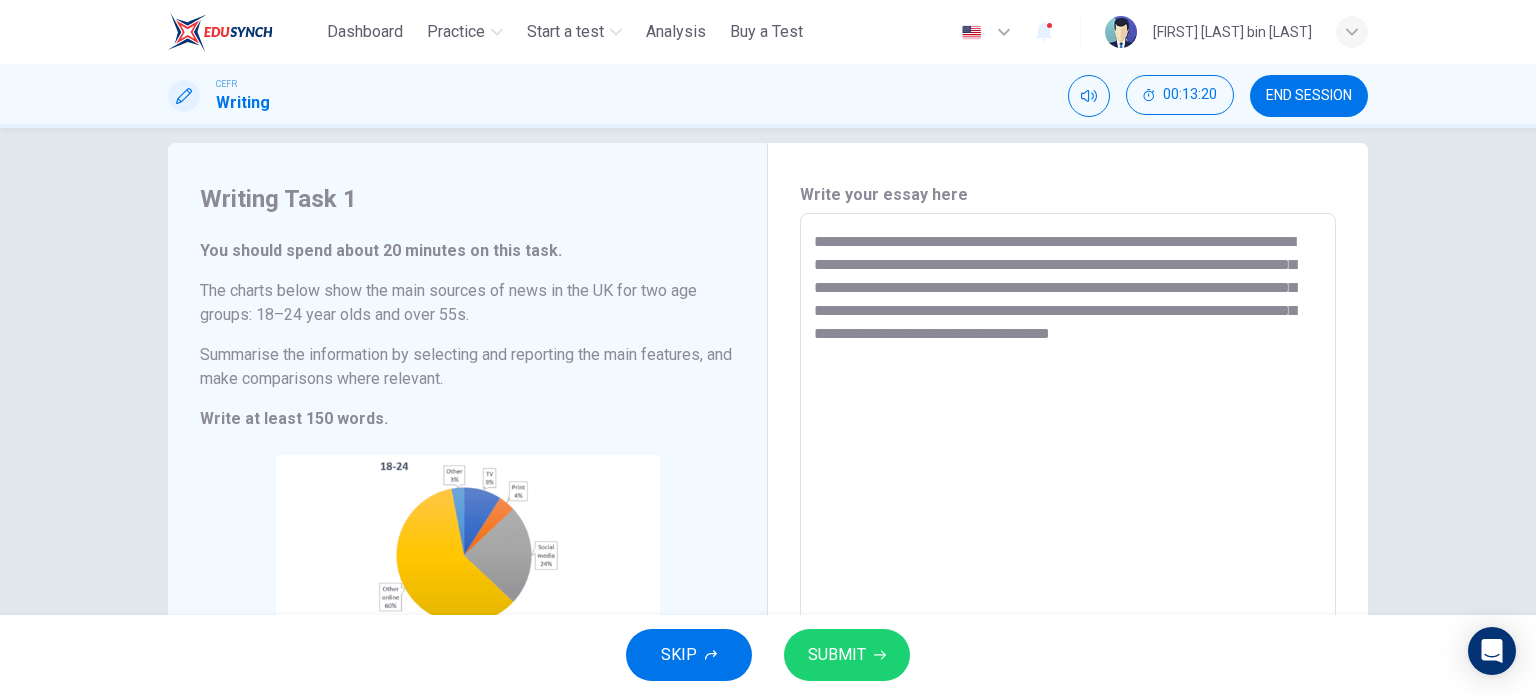 click on "**********" at bounding box center (1068, 509) 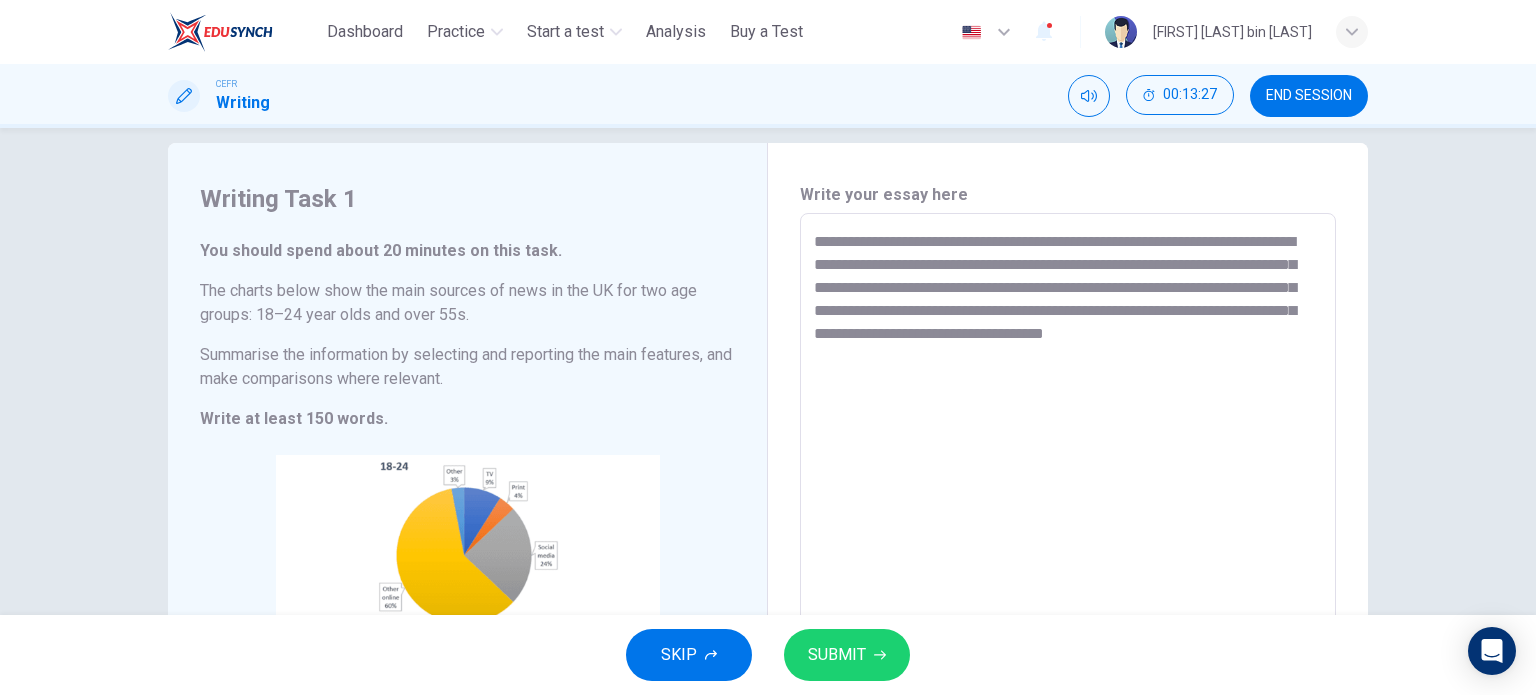 click on "**********" at bounding box center [1068, 509] 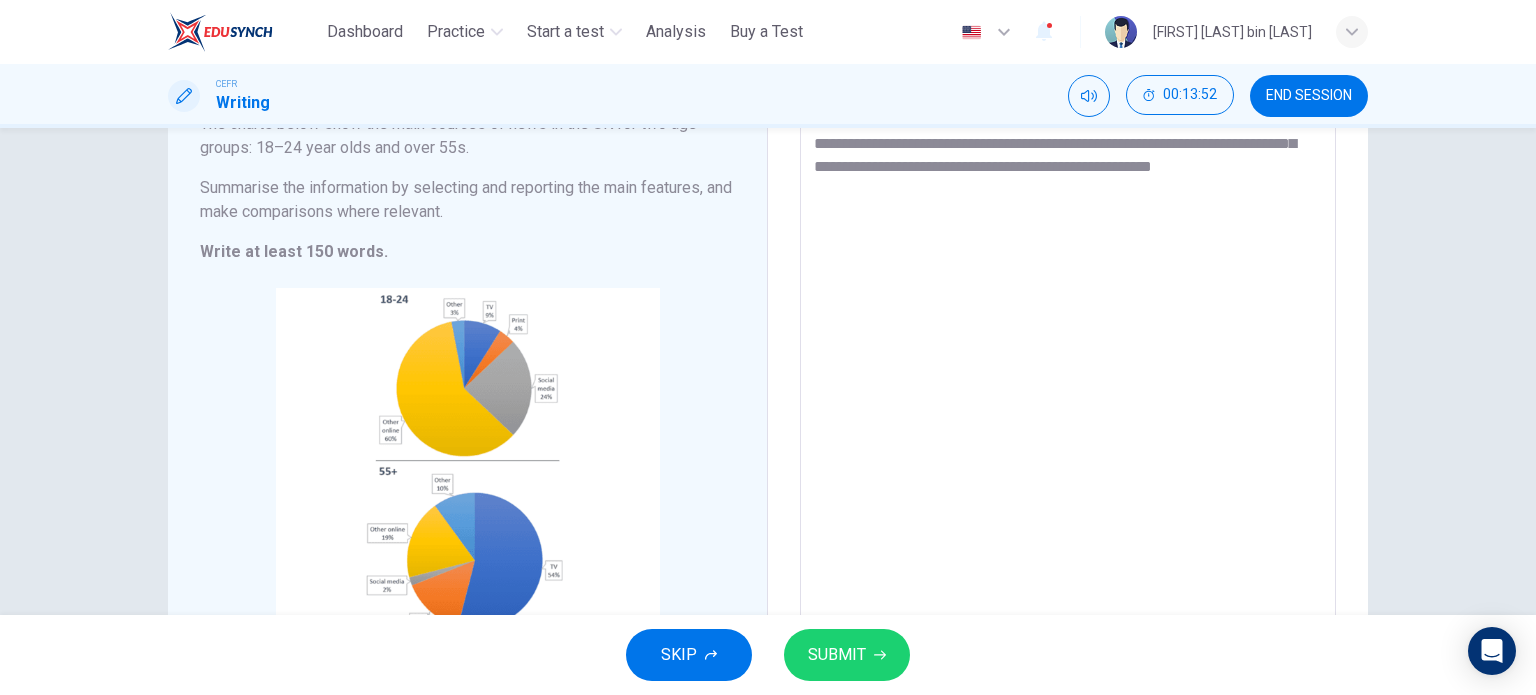 scroll, scrollTop: 200, scrollLeft: 0, axis: vertical 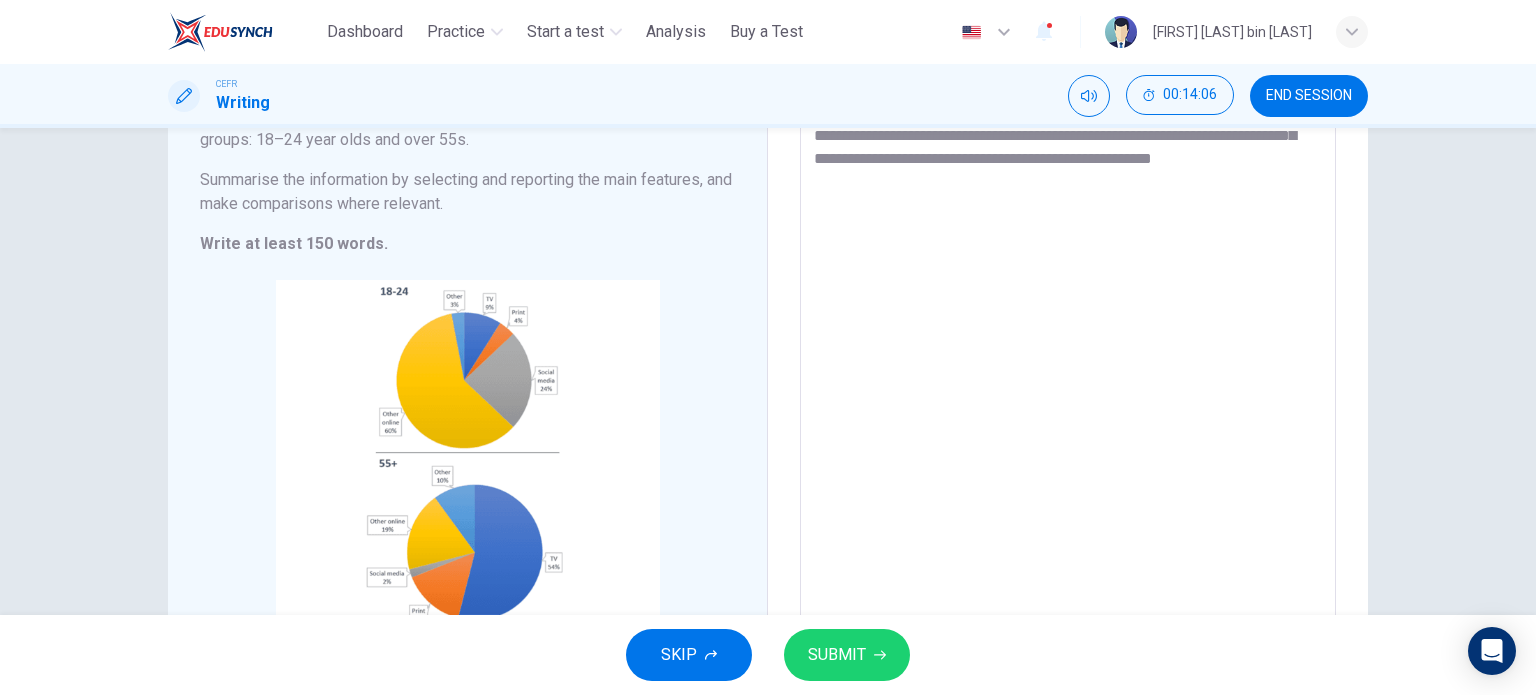 type on "**********" 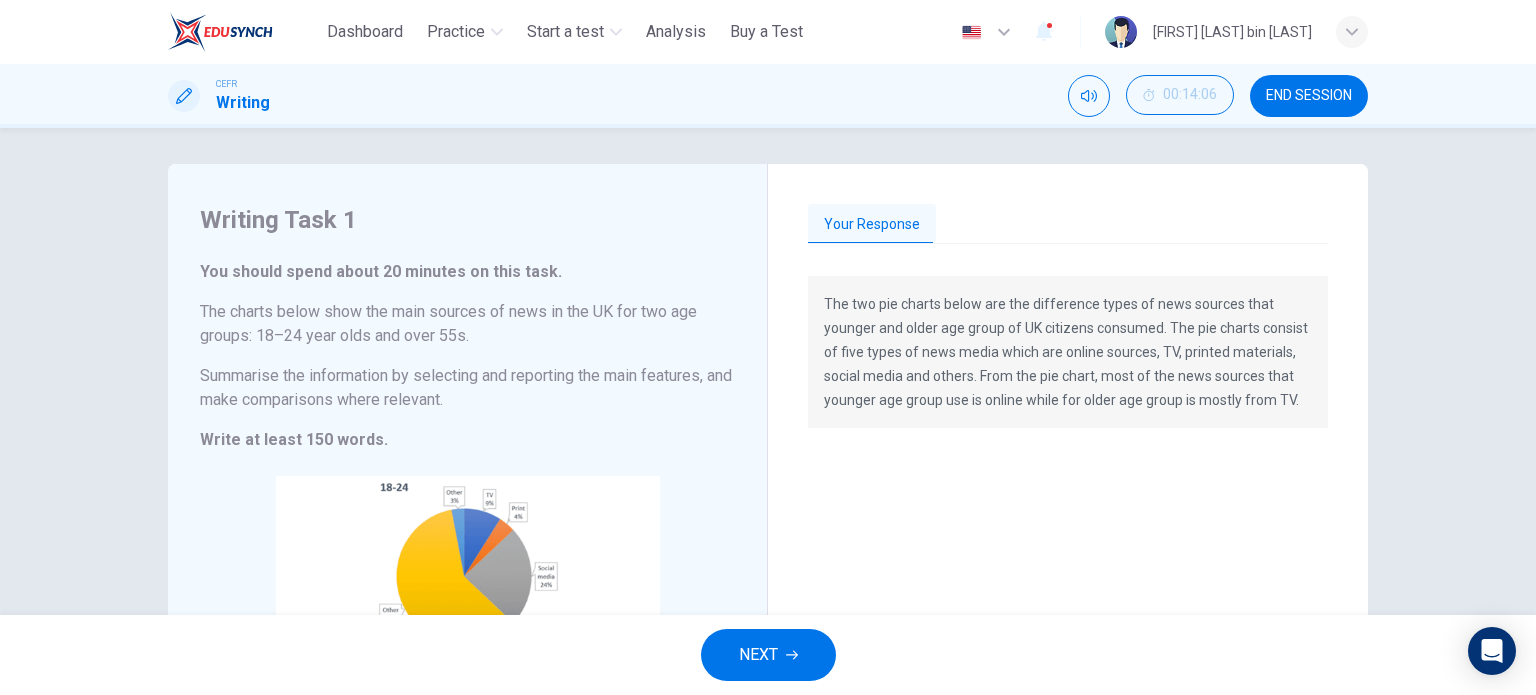 scroll, scrollTop: 0, scrollLeft: 0, axis: both 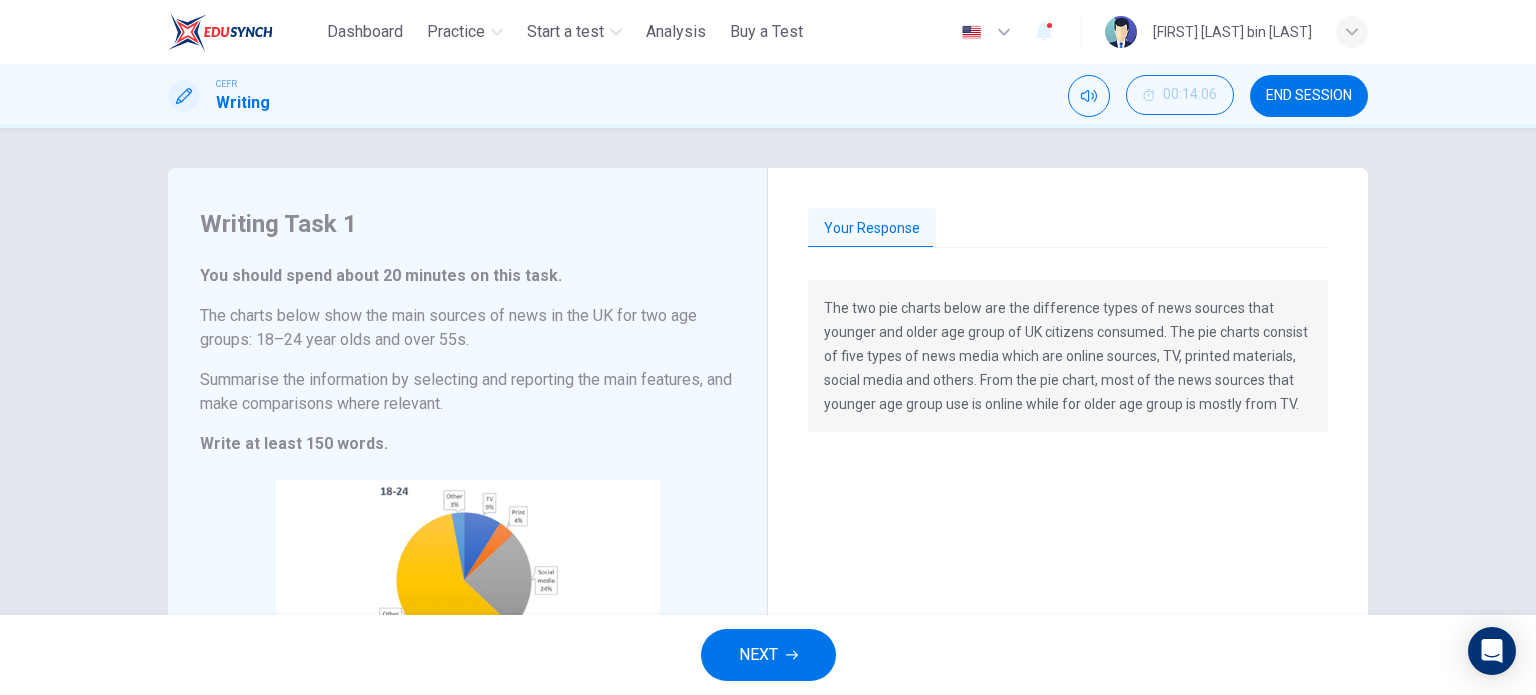 click on "END SESSION" at bounding box center (1309, 96) 